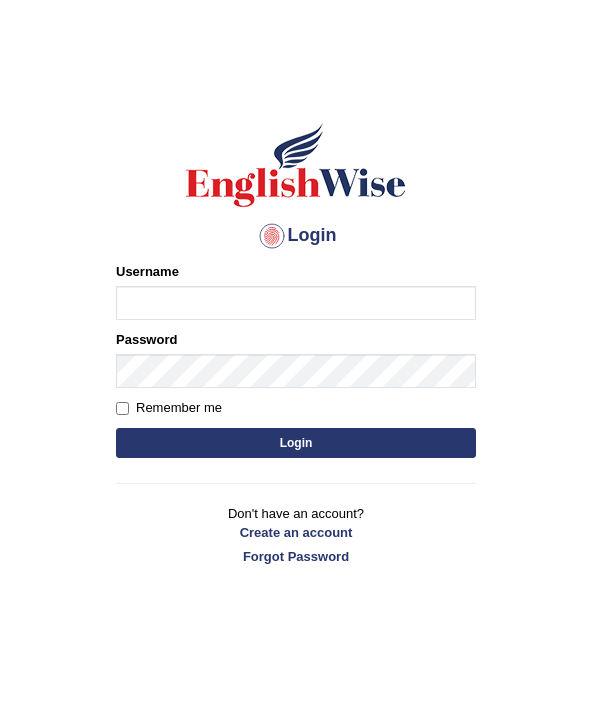 scroll, scrollTop: 0, scrollLeft: 0, axis: both 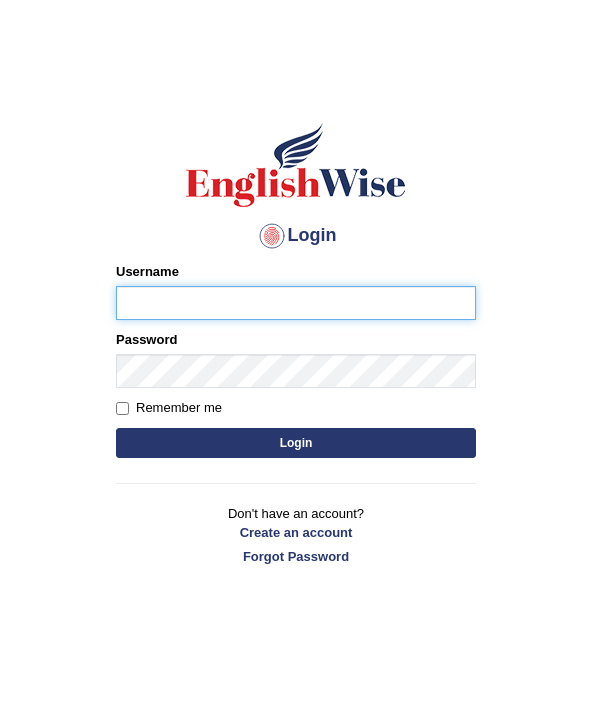 type on "Rizkinugraha__" 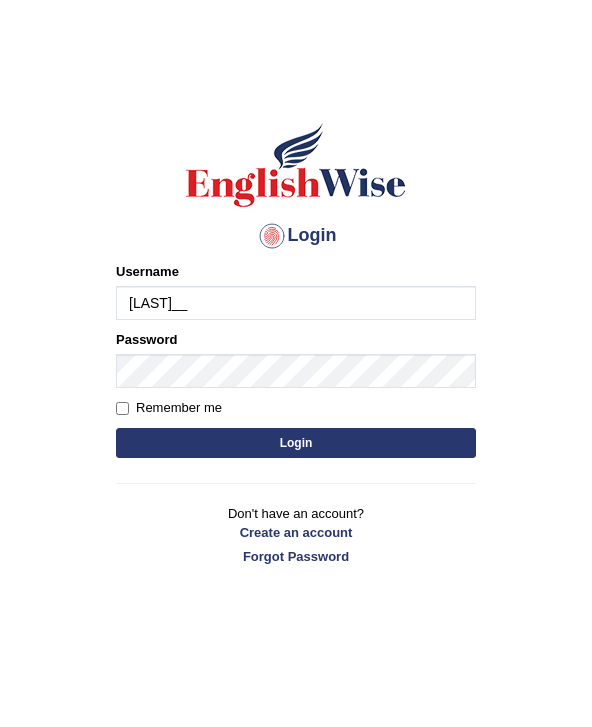 click on "Login" at bounding box center [296, 443] 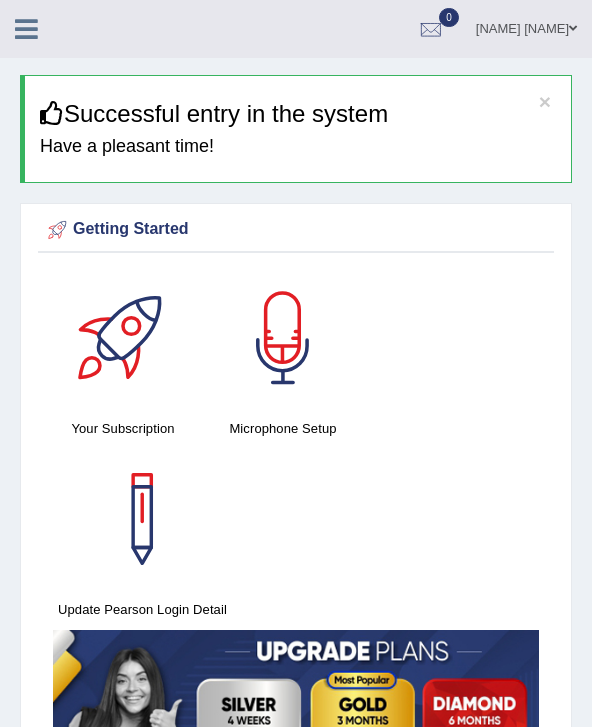 scroll, scrollTop: 0, scrollLeft: 0, axis: both 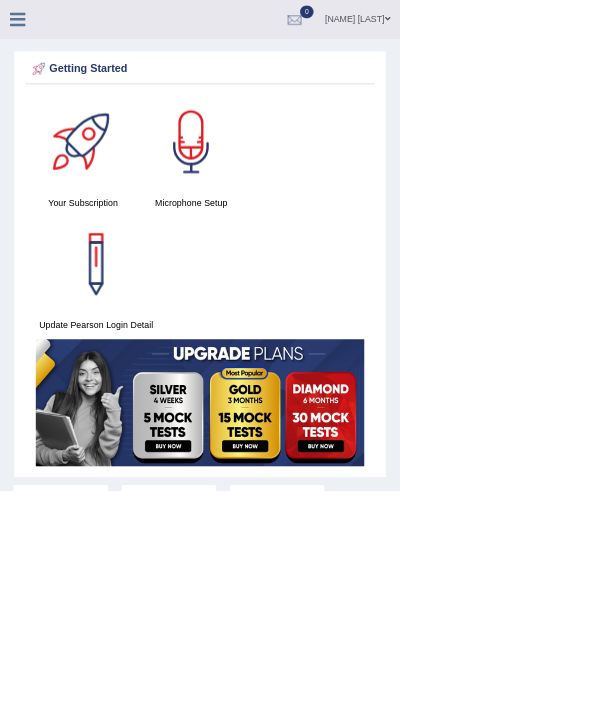 click at bounding box center [26, 29] 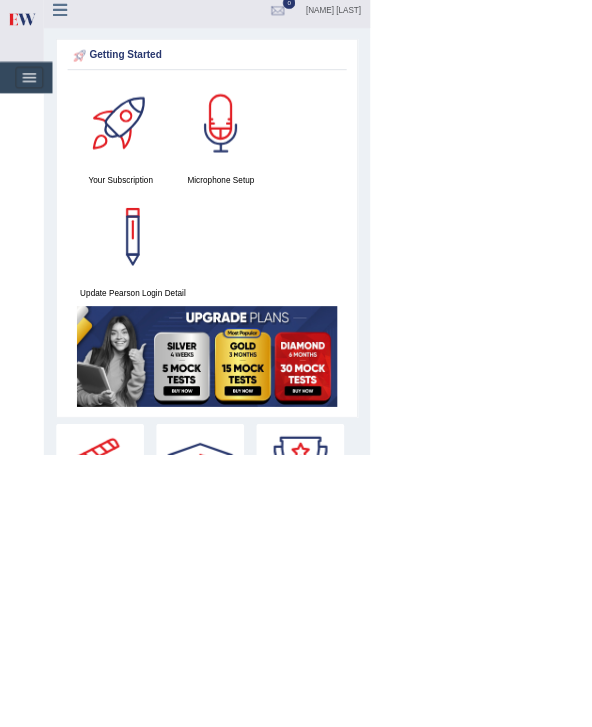 scroll, scrollTop: 0, scrollLeft: 0, axis: both 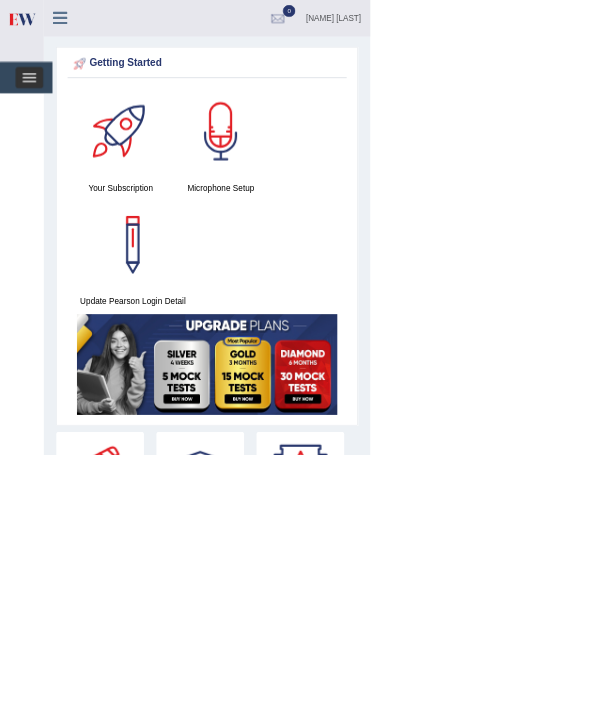 click on "Toggle navigation" at bounding box center (47, 124) 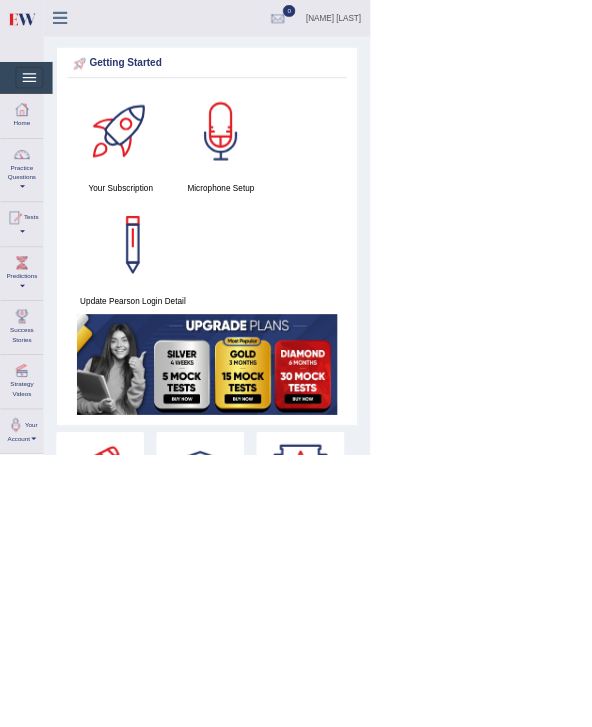 click at bounding box center (23, 348) 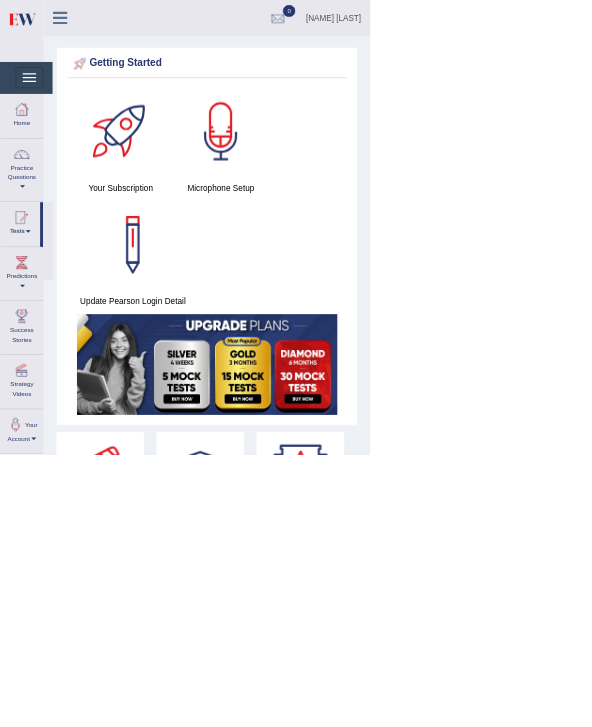 click at bounding box center [296, 363] 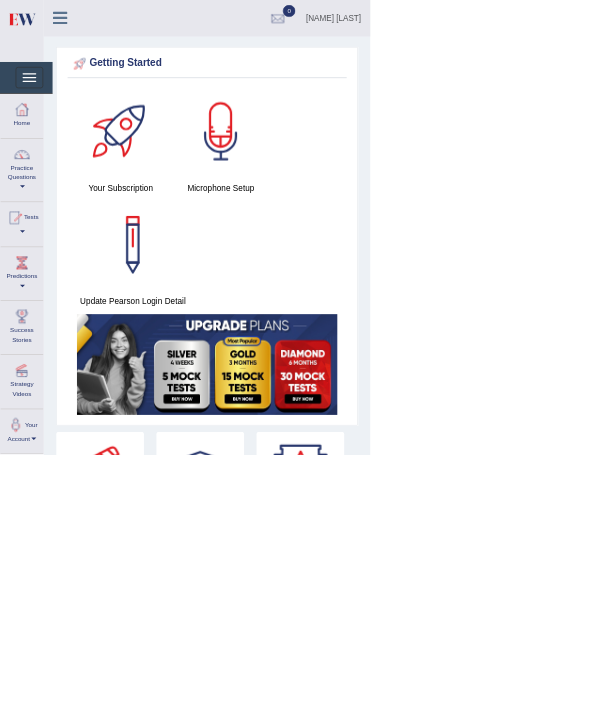 click at bounding box center (23, 348) 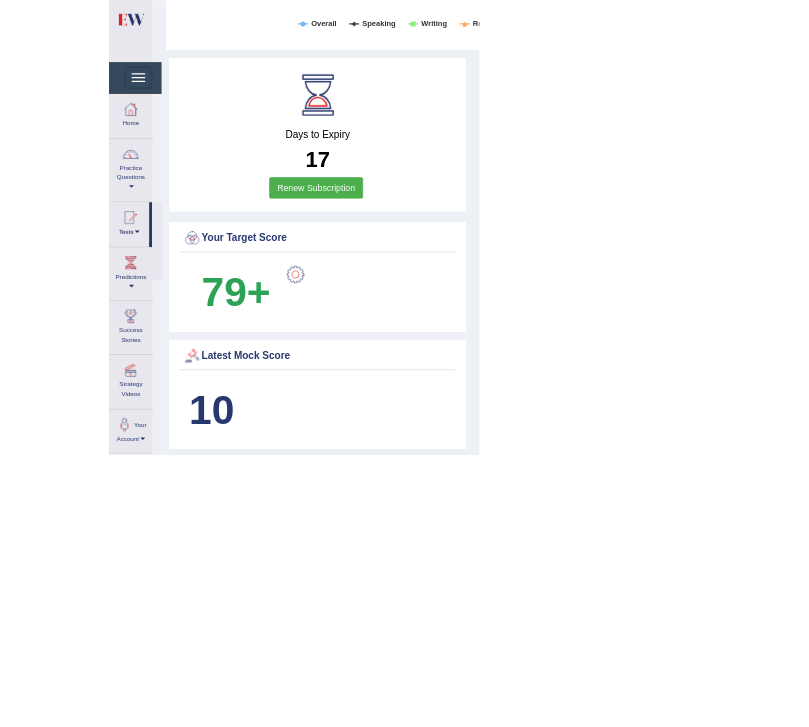 scroll, scrollTop: 1404, scrollLeft: 0, axis: vertical 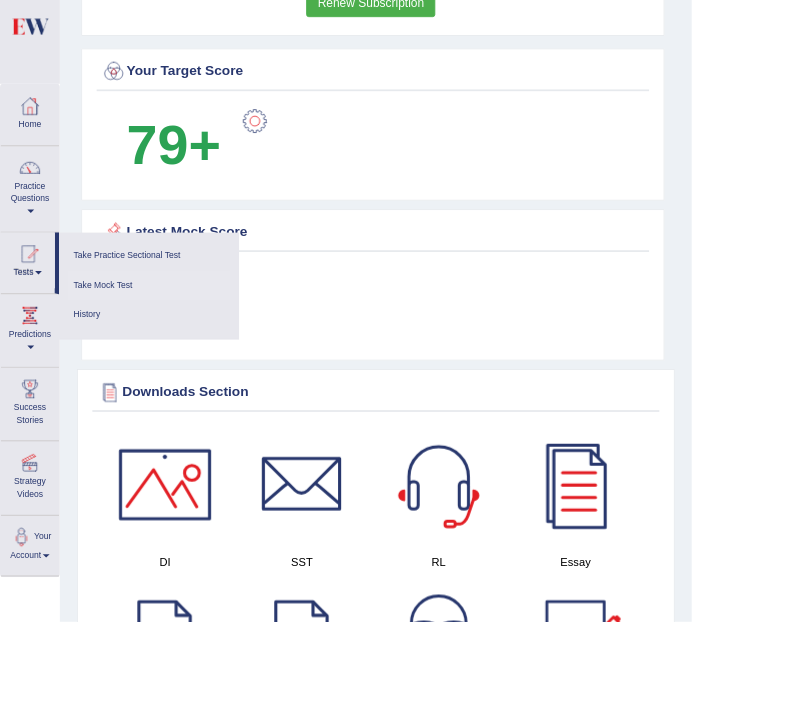 click on "Take Mock Test" at bounding box center [174, 334] 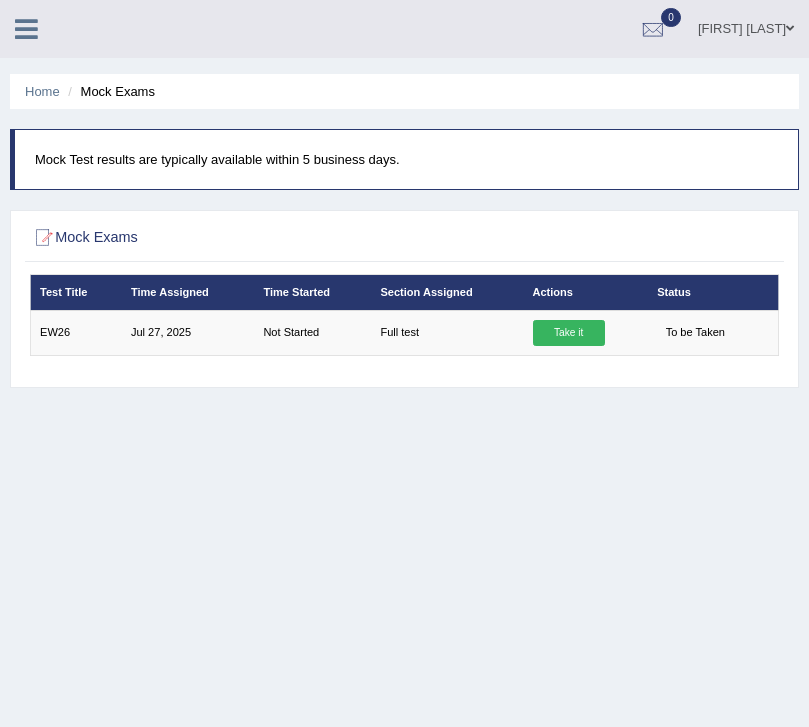 scroll, scrollTop: 0, scrollLeft: 0, axis: both 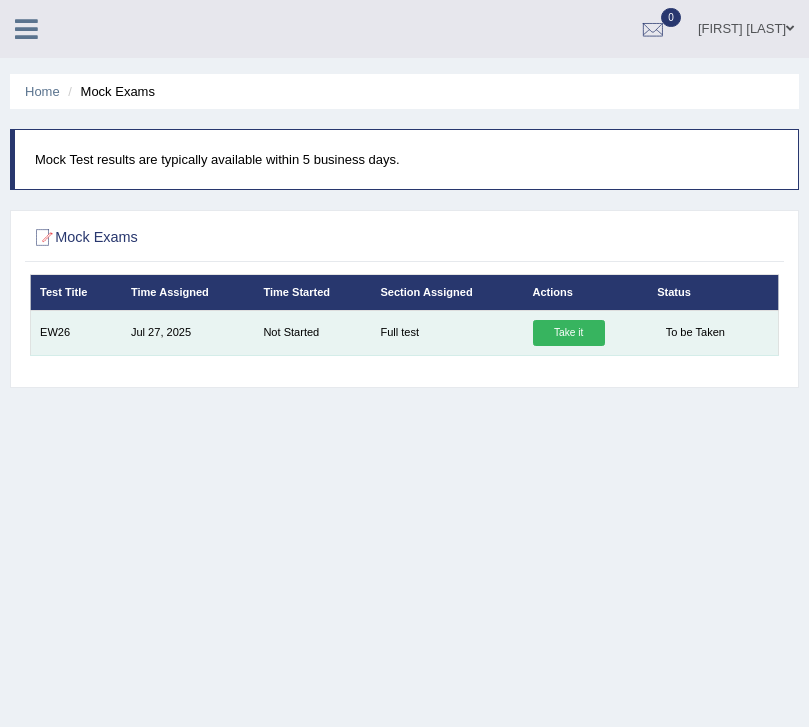 click on "Take it" at bounding box center (569, 333) 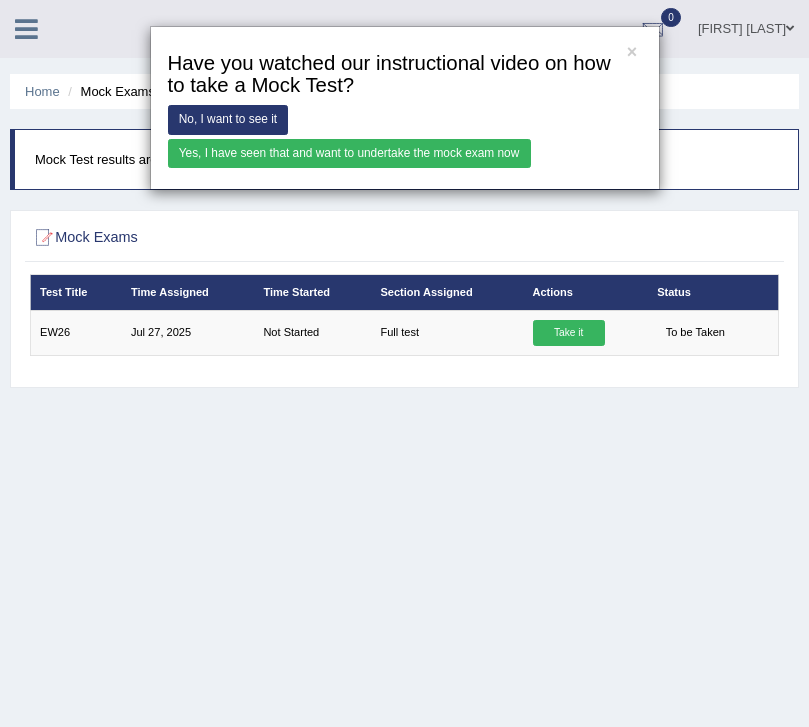 click on "Yes, I have seen that and want to undertake the mock exam now" at bounding box center [349, 153] 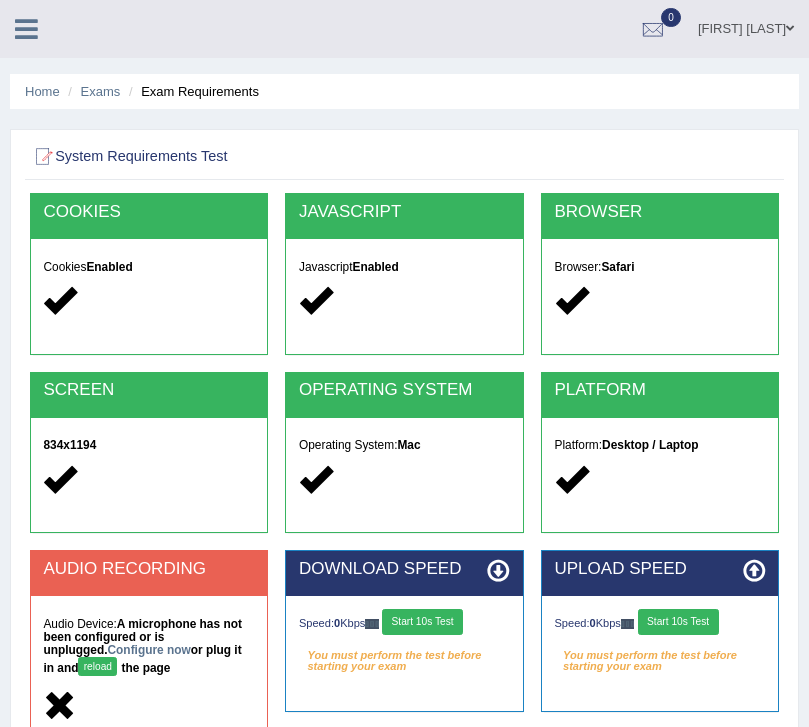 scroll, scrollTop: 0, scrollLeft: 0, axis: both 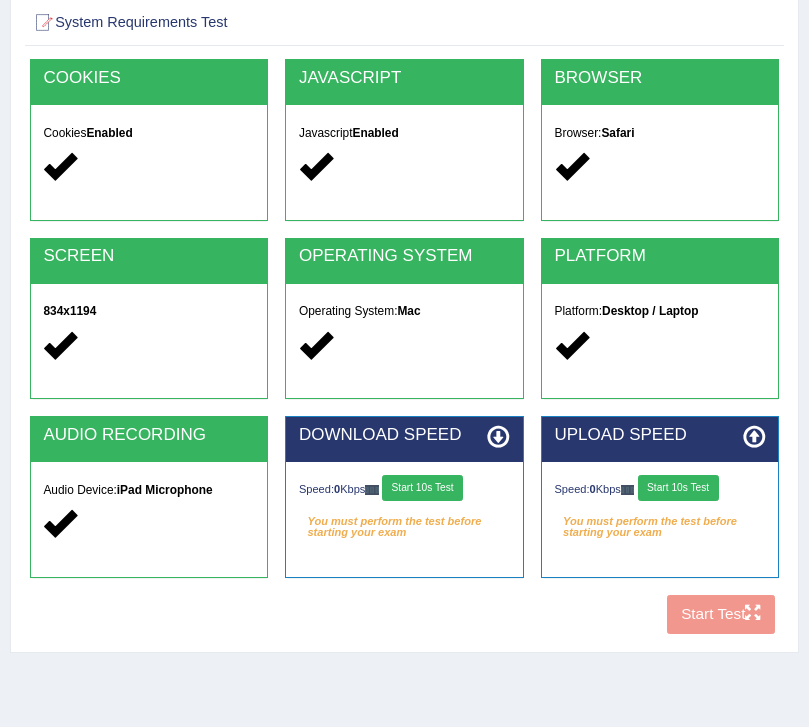 click on "Start 10s Test" at bounding box center (422, 488) 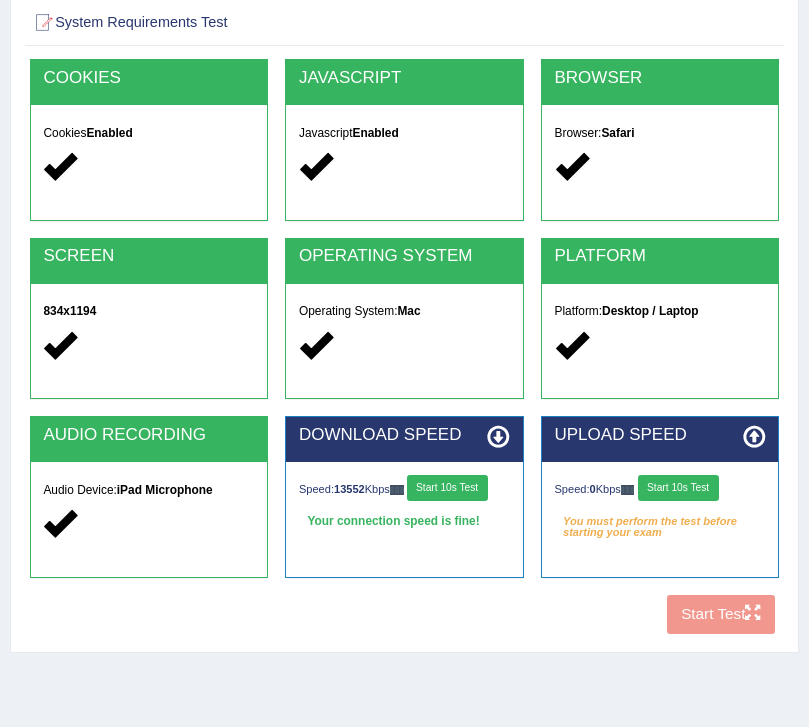 click on "Start 10s Test" at bounding box center (678, 488) 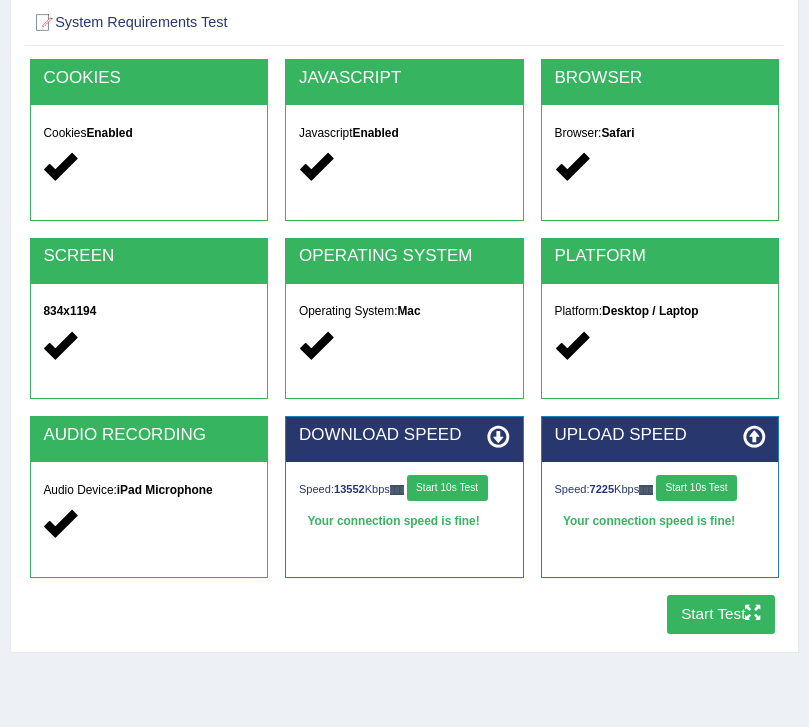 click on "iPad Microphone" at bounding box center (165, 490) 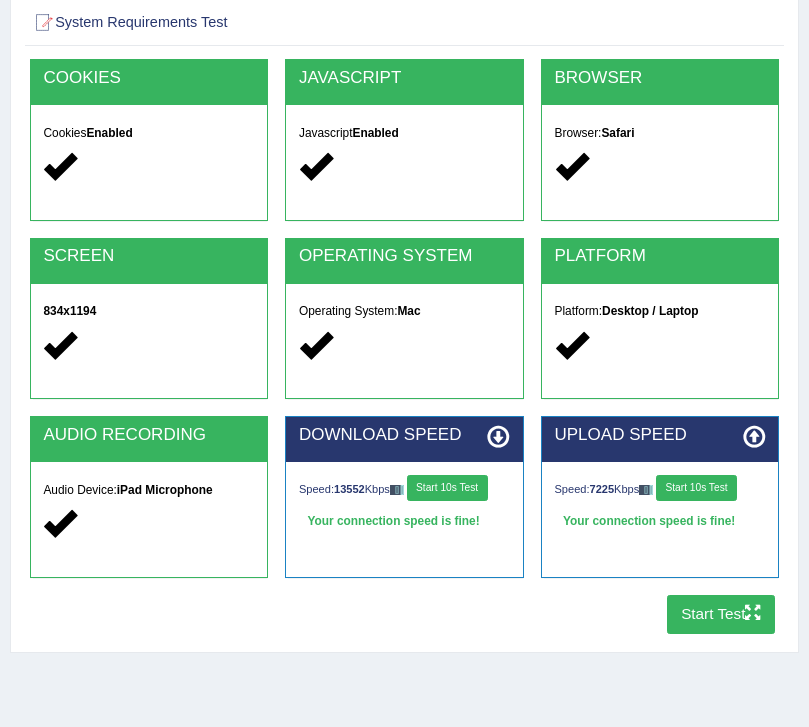 click on "iPad Microphone" at bounding box center [165, 490] 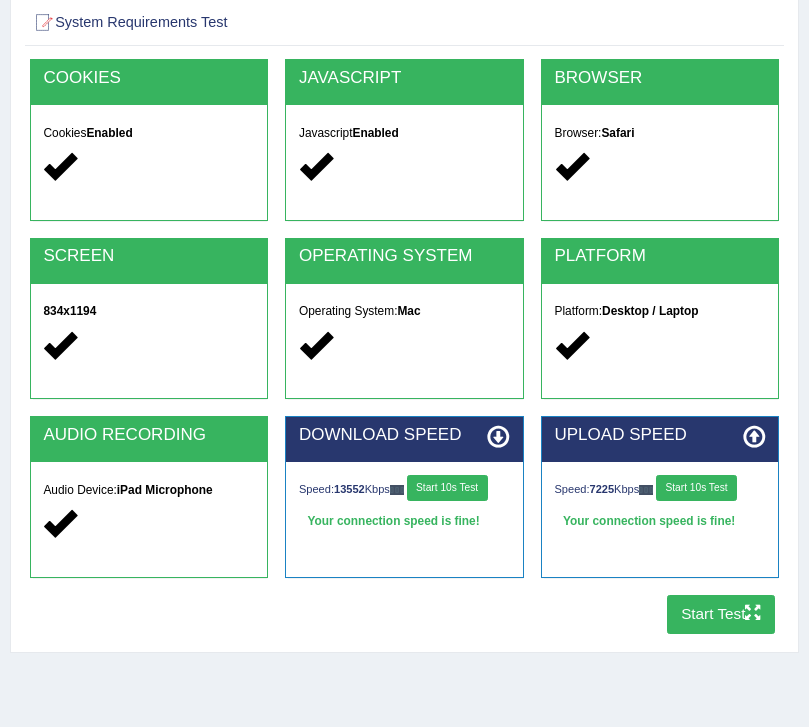 click on "Start Test" at bounding box center [721, 614] 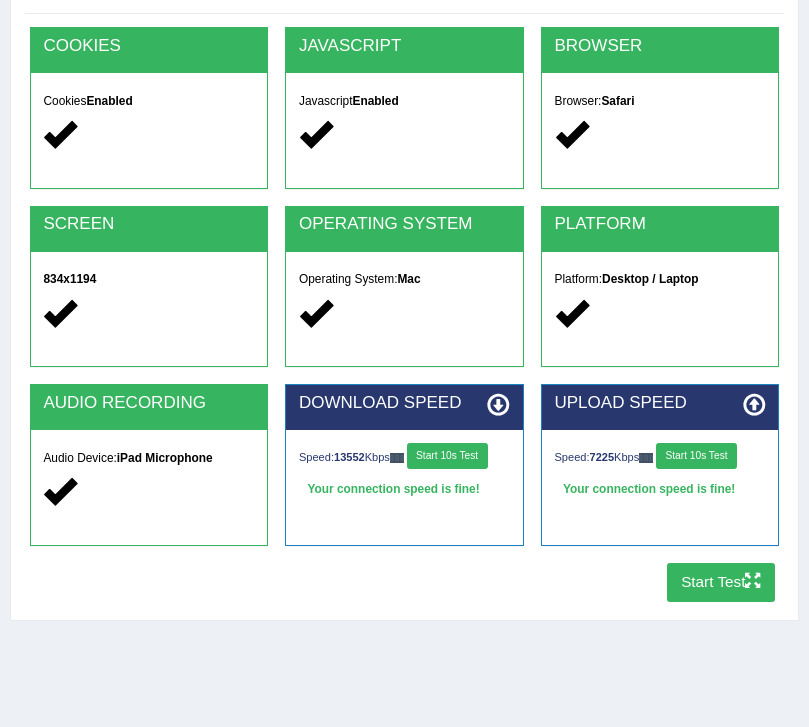 scroll, scrollTop: 0, scrollLeft: 0, axis: both 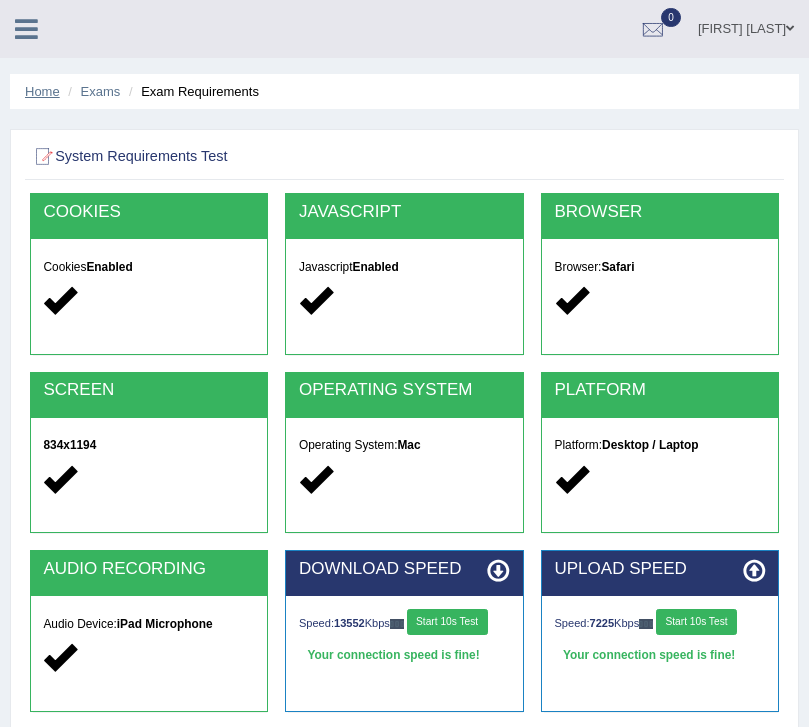 click on "Home" at bounding box center [42, 91] 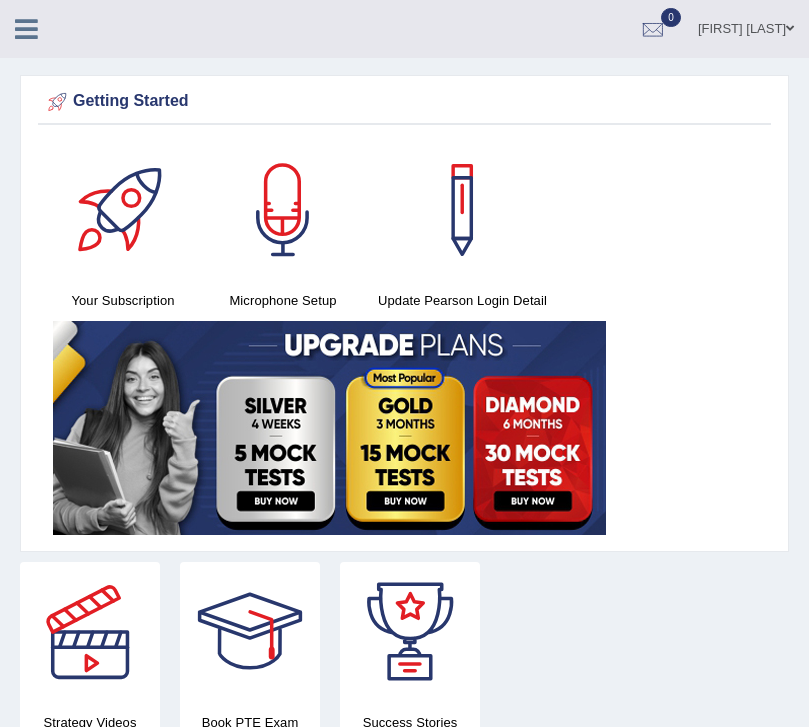 scroll, scrollTop: 0, scrollLeft: 0, axis: both 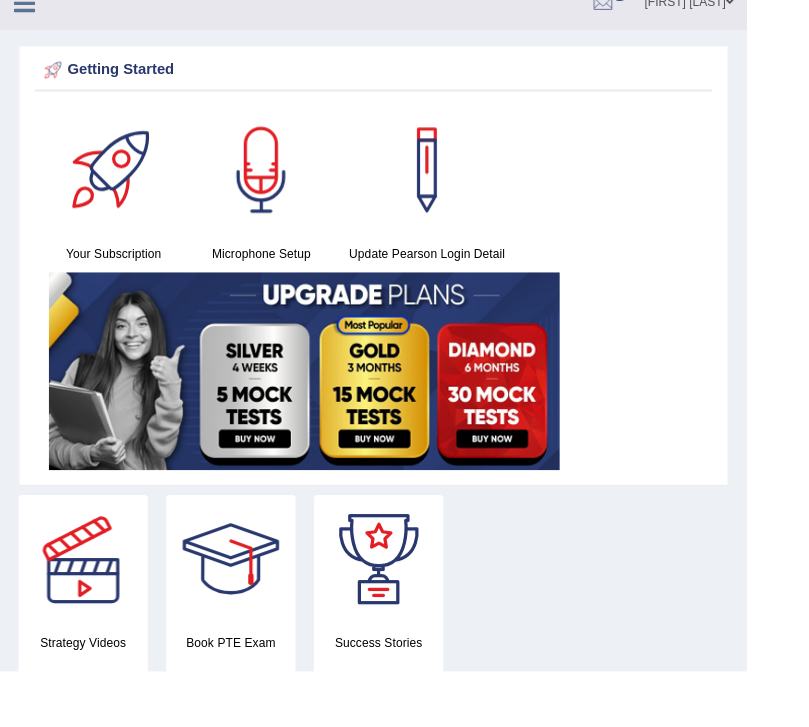 click at bounding box center (283, 184) 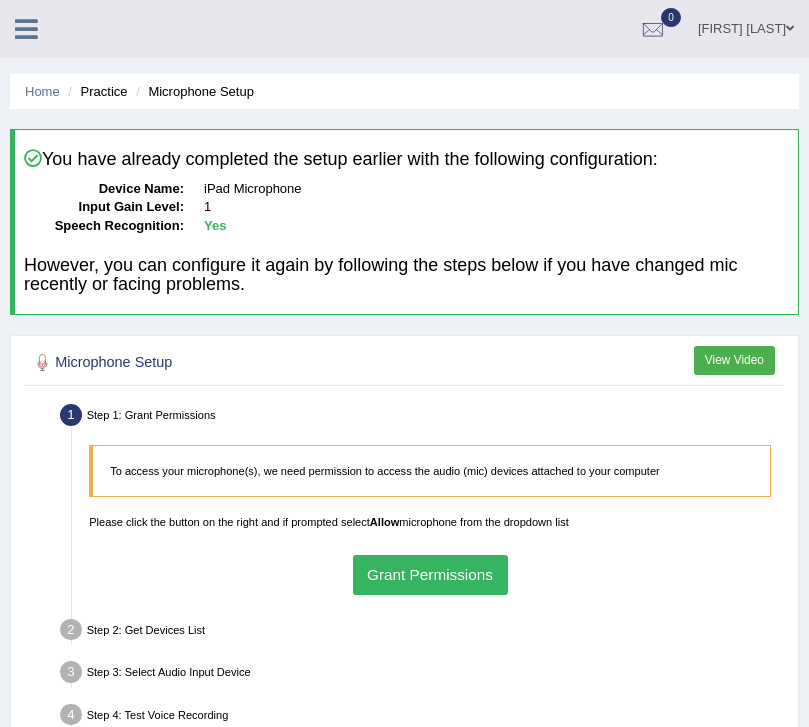 scroll, scrollTop: 0, scrollLeft: 0, axis: both 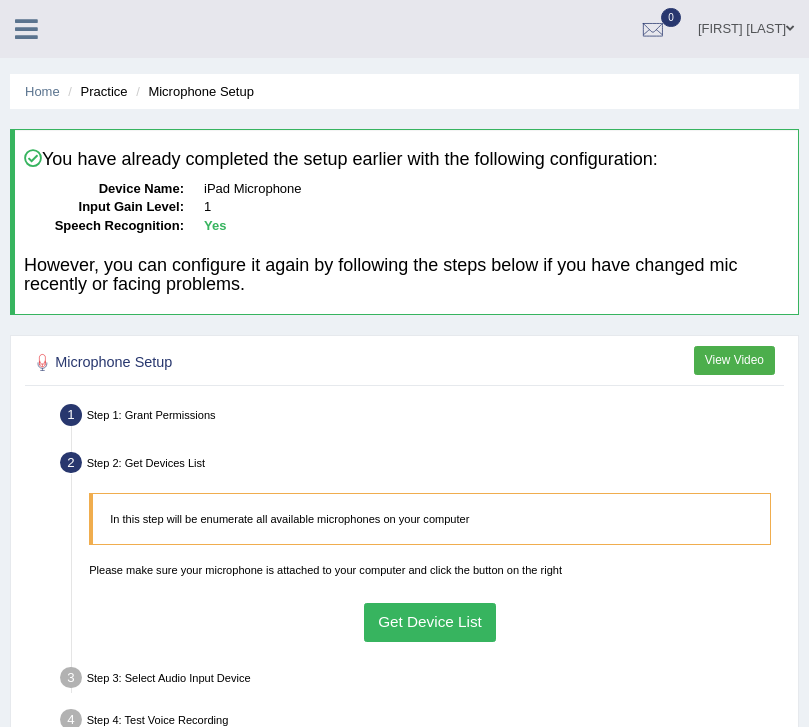 click on "Get Device List" at bounding box center (430, 622) 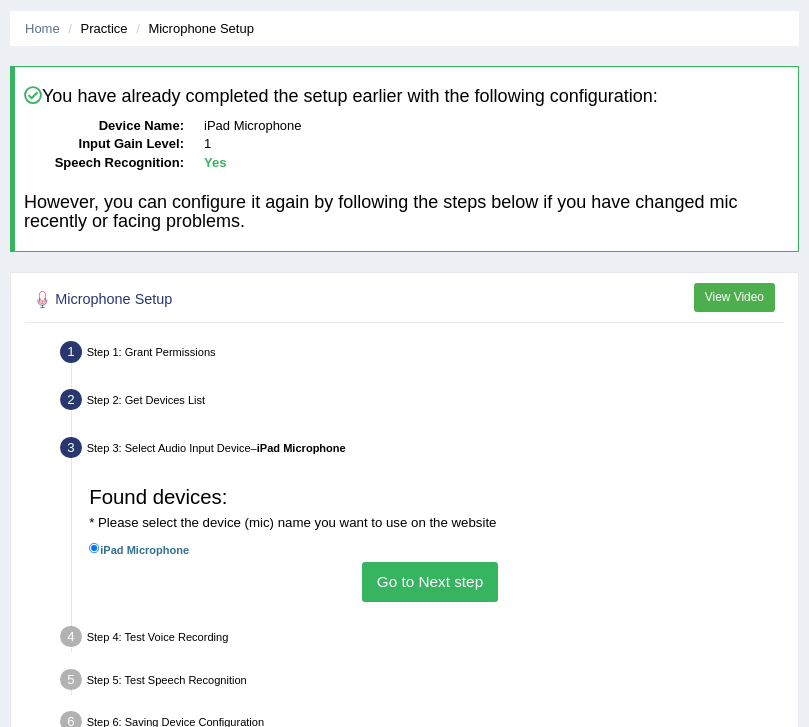 scroll, scrollTop: 81, scrollLeft: 0, axis: vertical 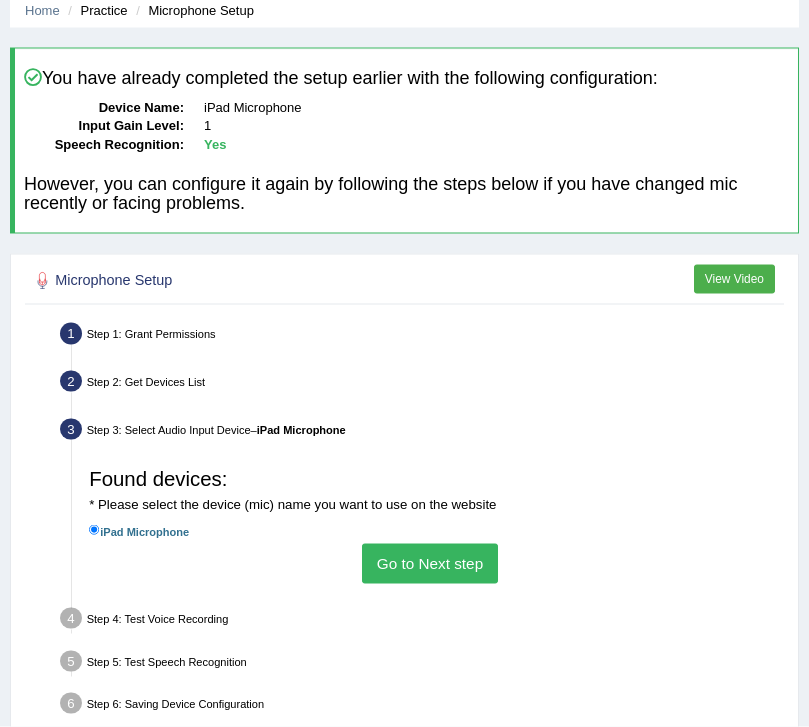 click on "iPad Microphone" at bounding box center (139, 531) 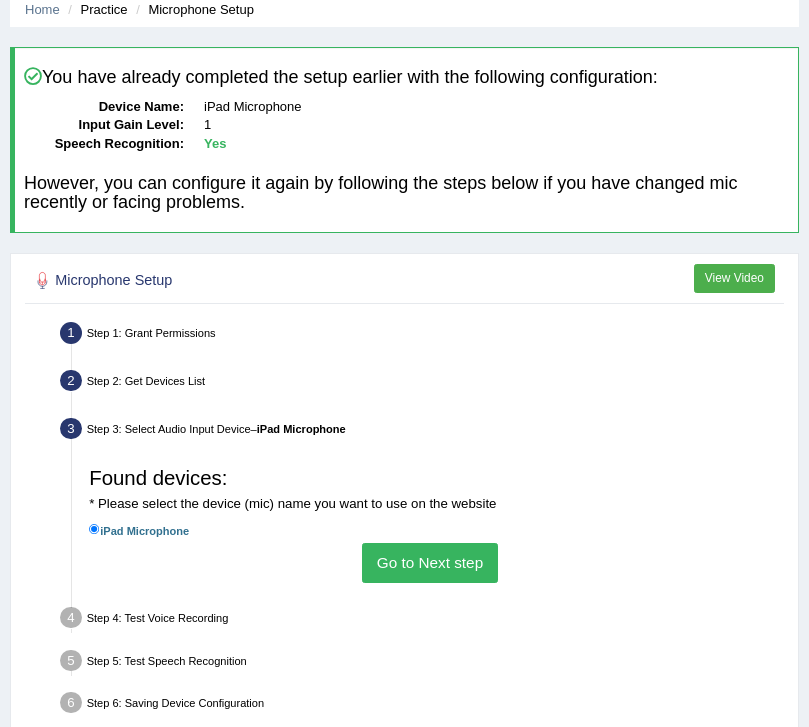 click on "Go to Next step" at bounding box center (429, 562) 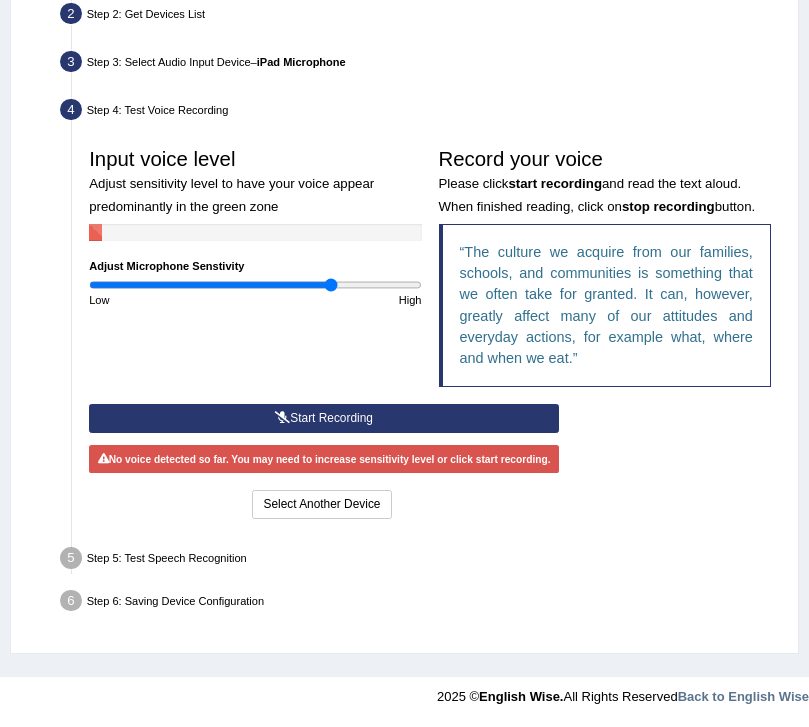 scroll, scrollTop: 469, scrollLeft: 0, axis: vertical 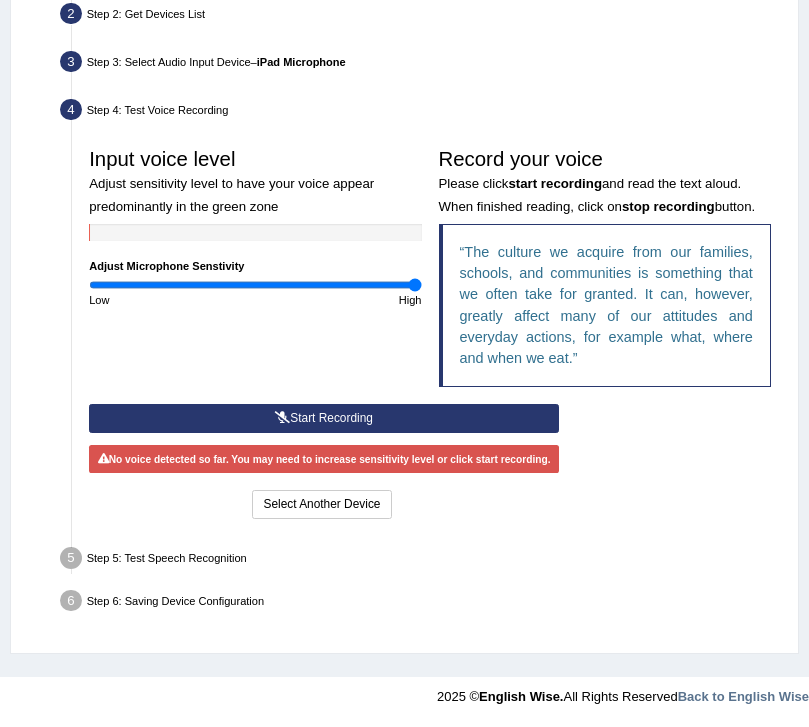 type on "2" 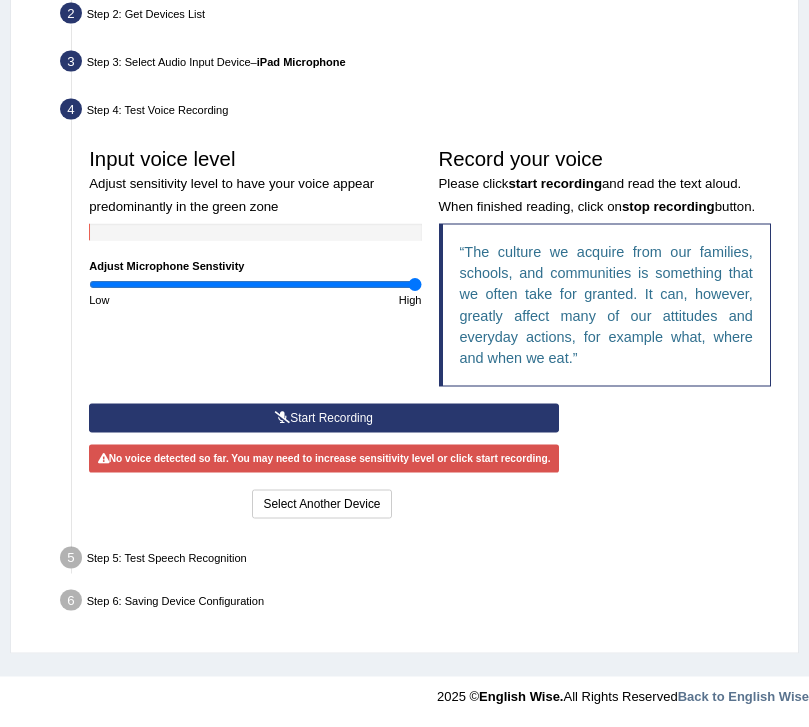 scroll, scrollTop: 522, scrollLeft: 0, axis: vertical 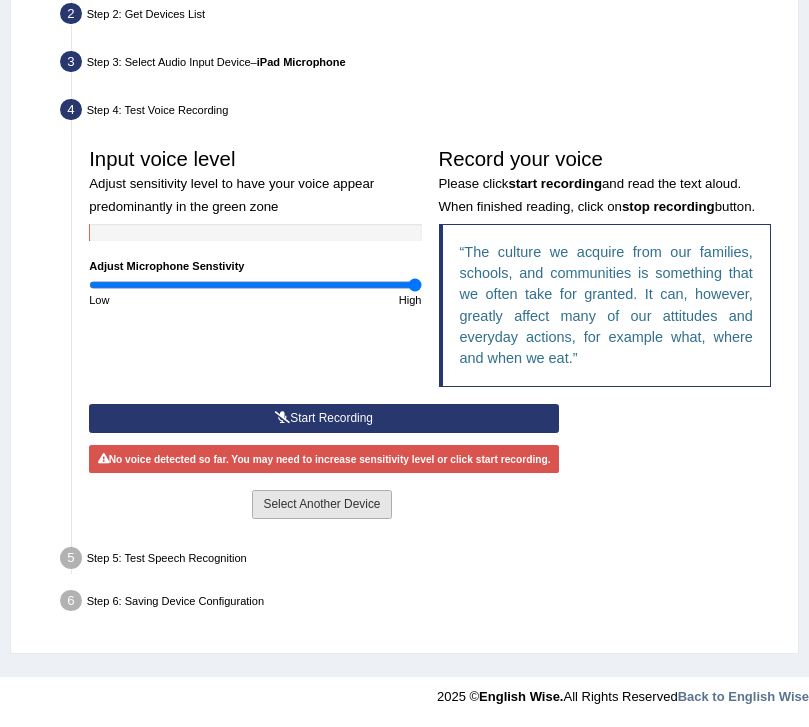 click on "Select Another Device" at bounding box center [321, 504] 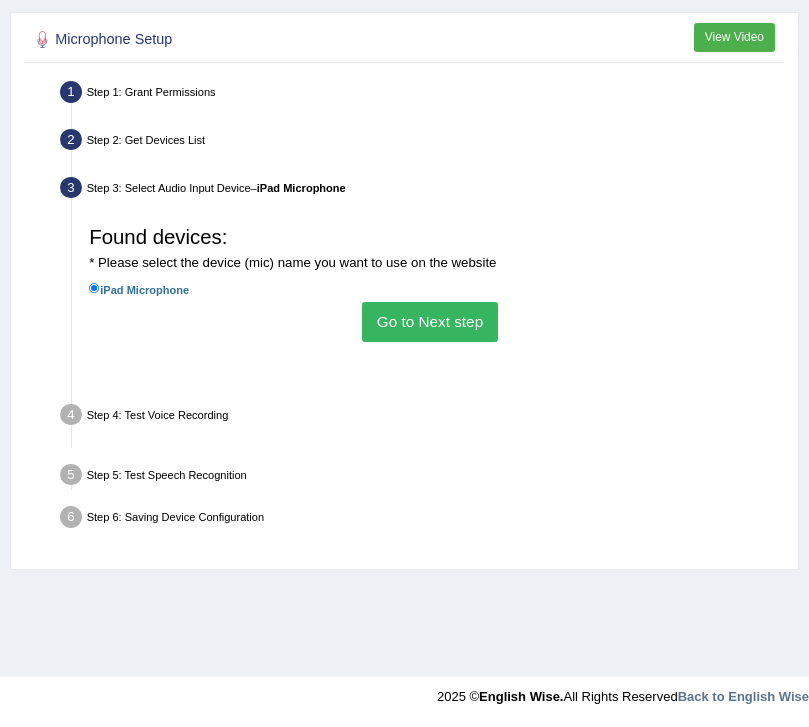 scroll, scrollTop: 259, scrollLeft: 0, axis: vertical 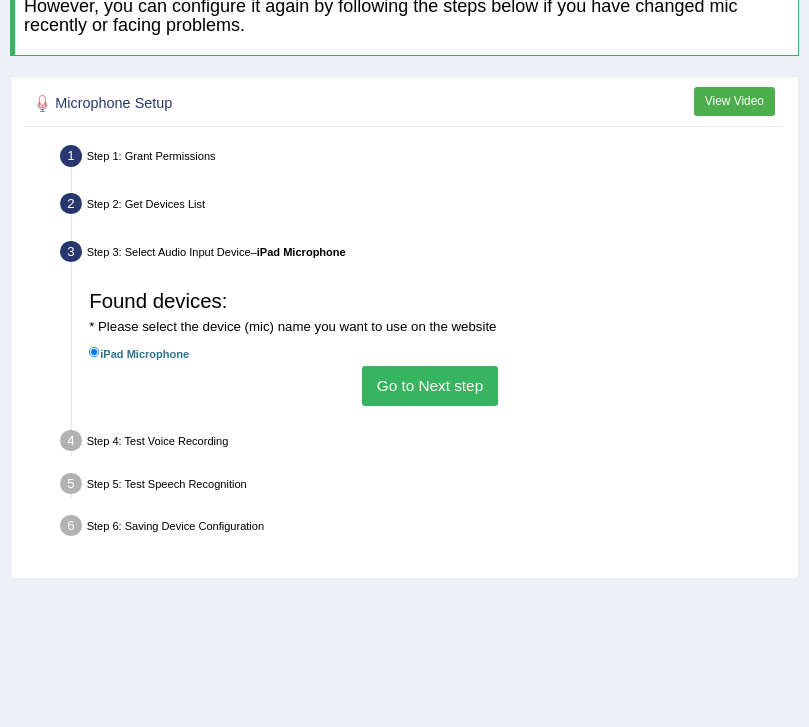 click on "iPad Microphone" at bounding box center (94, 352) 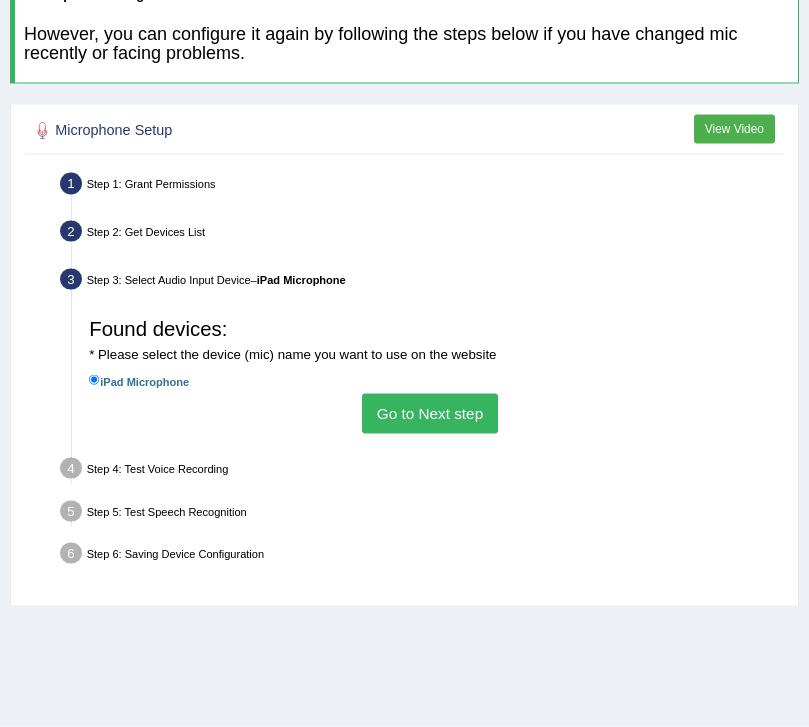 scroll, scrollTop: 259, scrollLeft: 0, axis: vertical 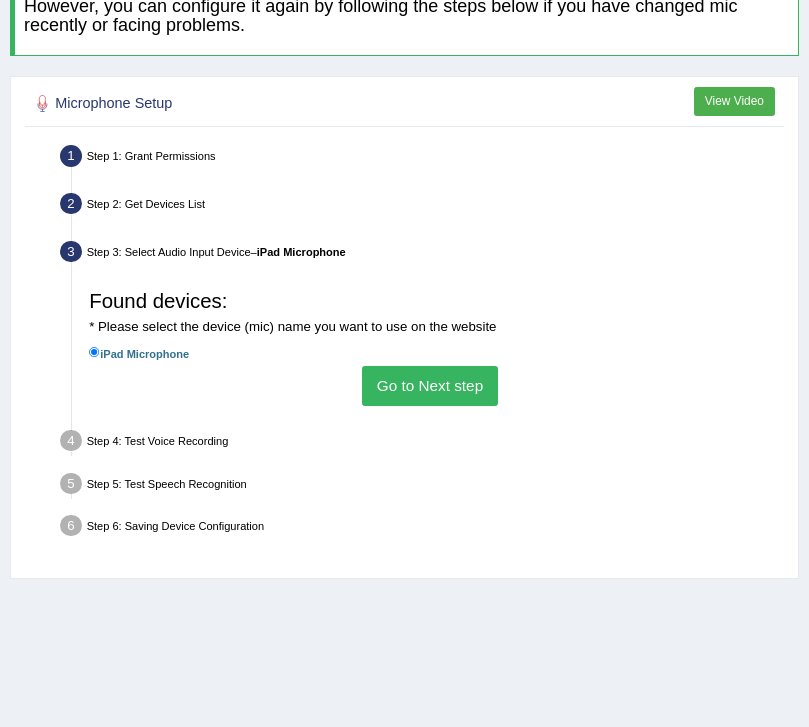click on "Go to Next step" at bounding box center (429, 385) 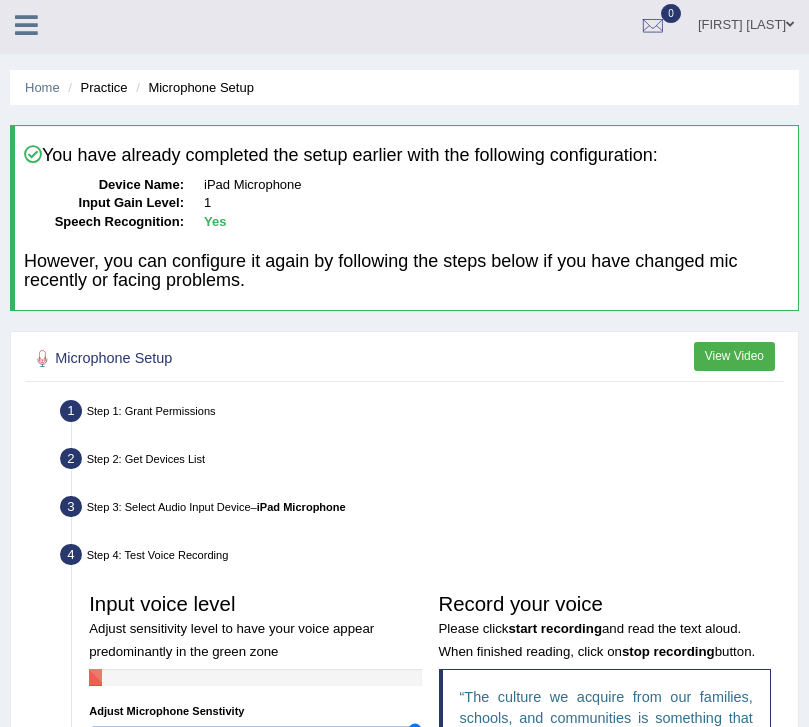 scroll, scrollTop: 0, scrollLeft: 0, axis: both 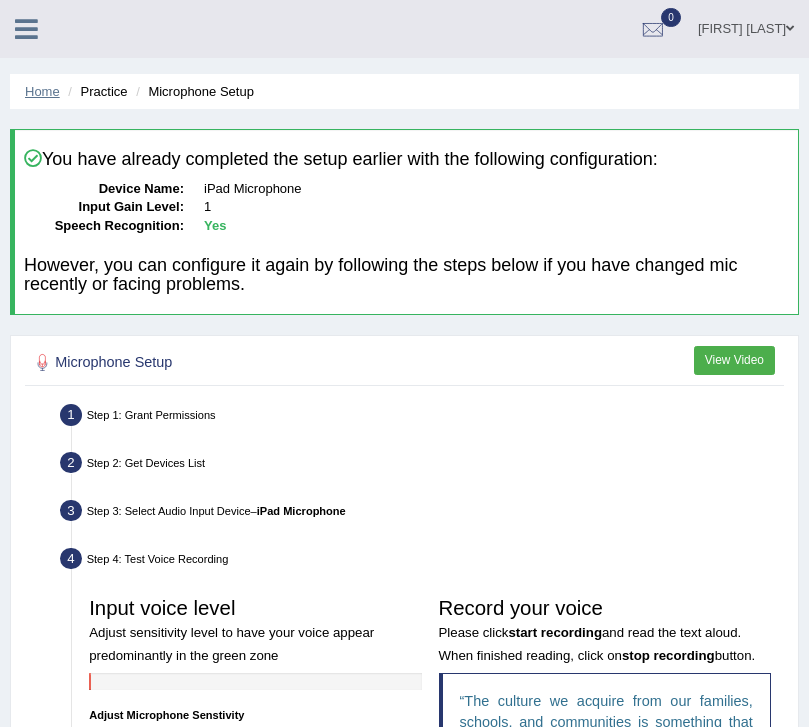 click on "Home" at bounding box center (42, 91) 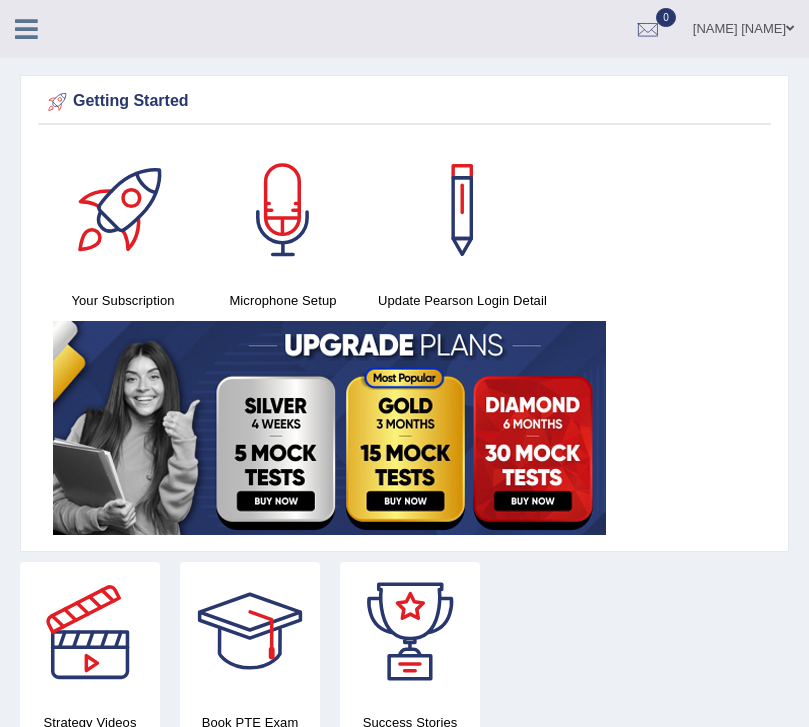 scroll, scrollTop: 0, scrollLeft: 0, axis: both 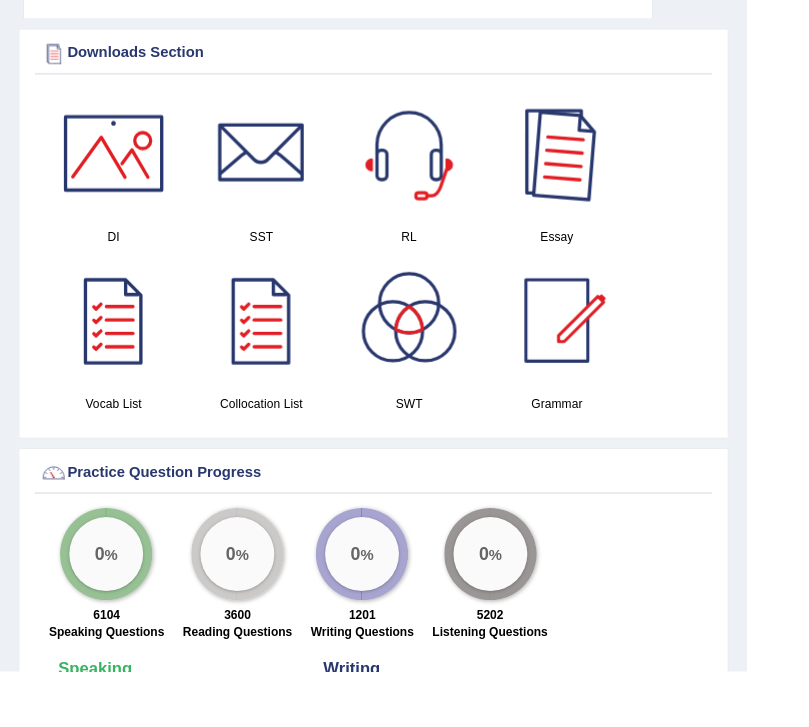 click at bounding box center [603, 166] 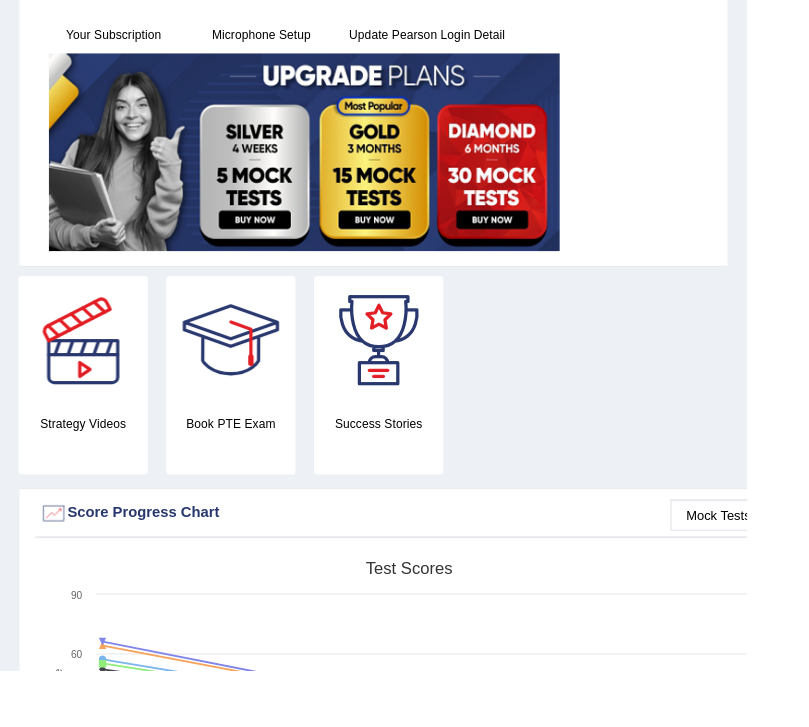 scroll, scrollTop: 0, scrollLeft: 0, axis: both 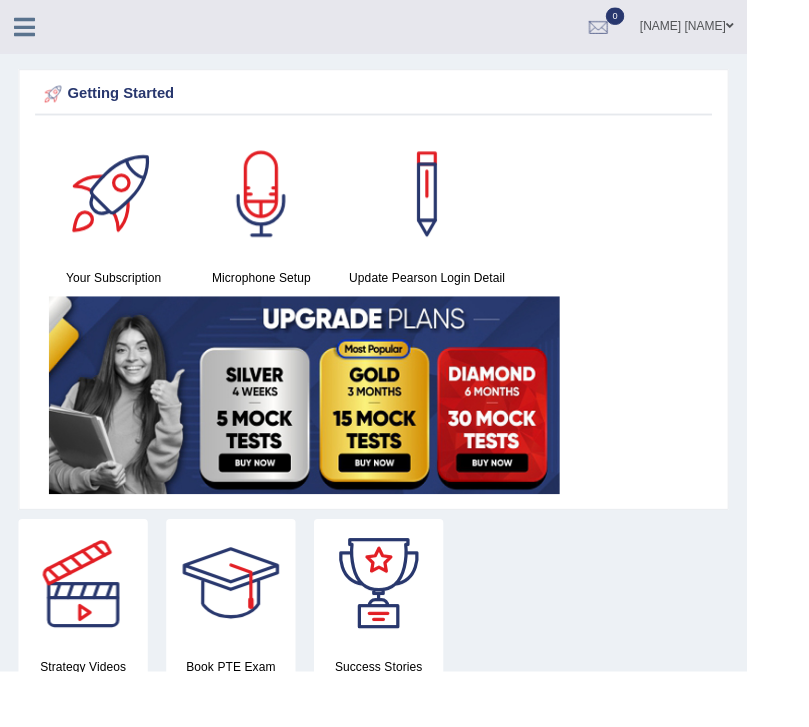 click at bounding box center [26, 29] 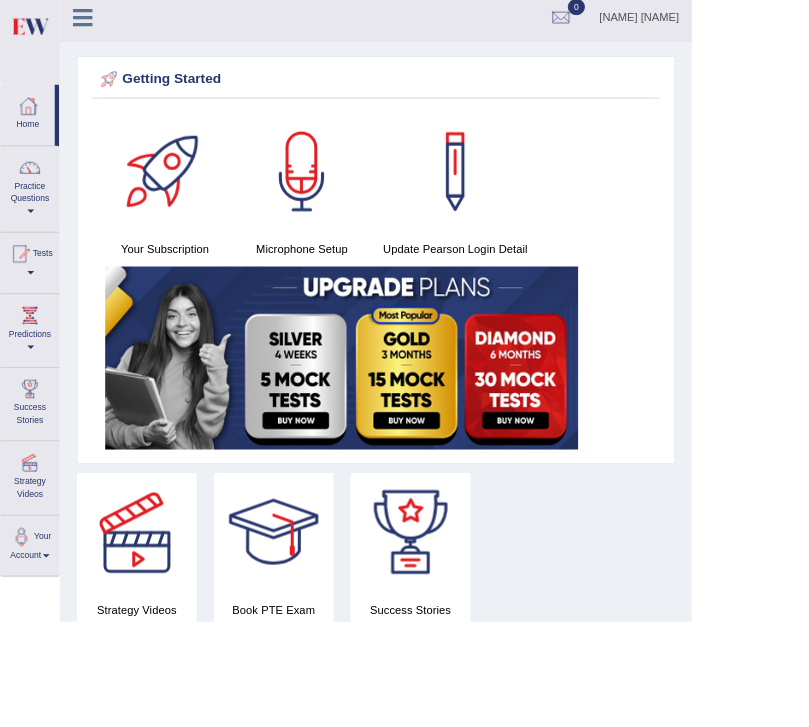 click on "Practice Questions" at bounding box center [35, 218] 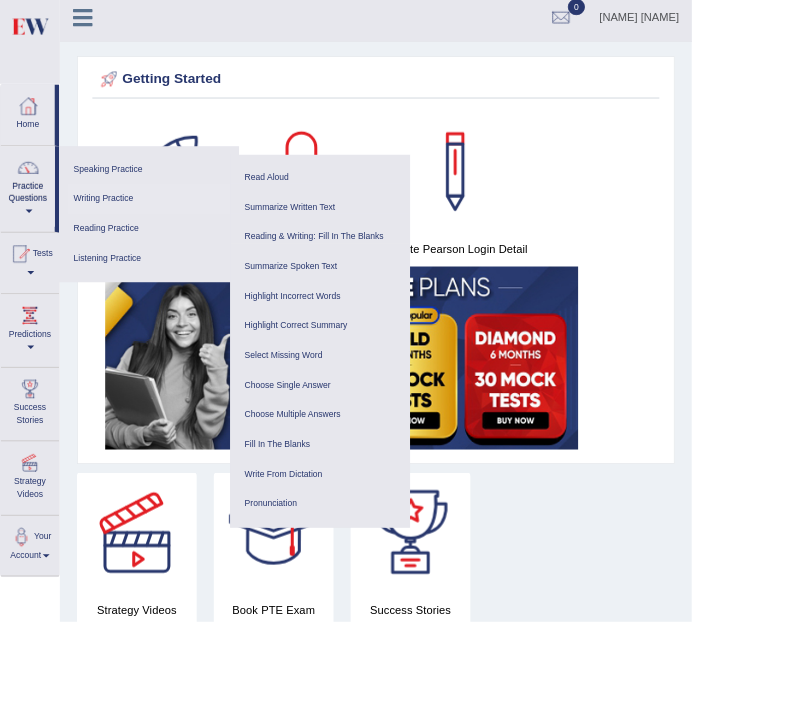 click on "Writing Practice" at bounding box center [174, 232] 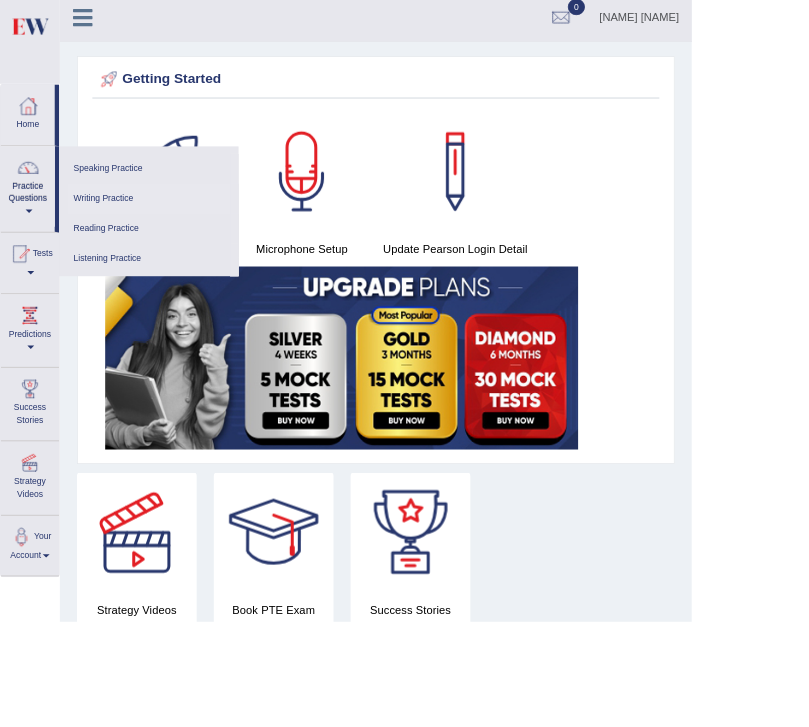 scroll, scrollTop: 0, scrollLeft: 0, axis: both 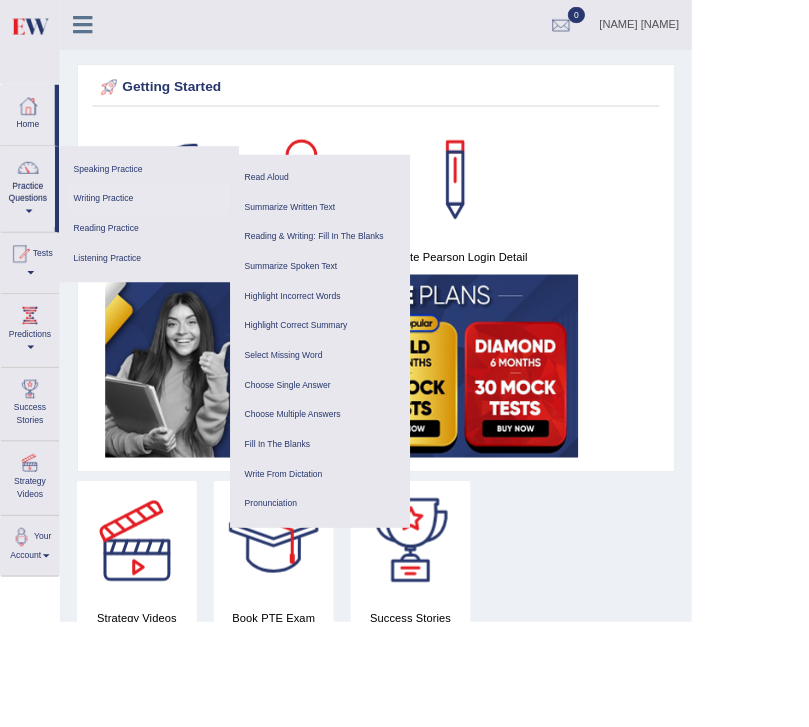 click on "Writing Practice" at bounding box center (174, 232) 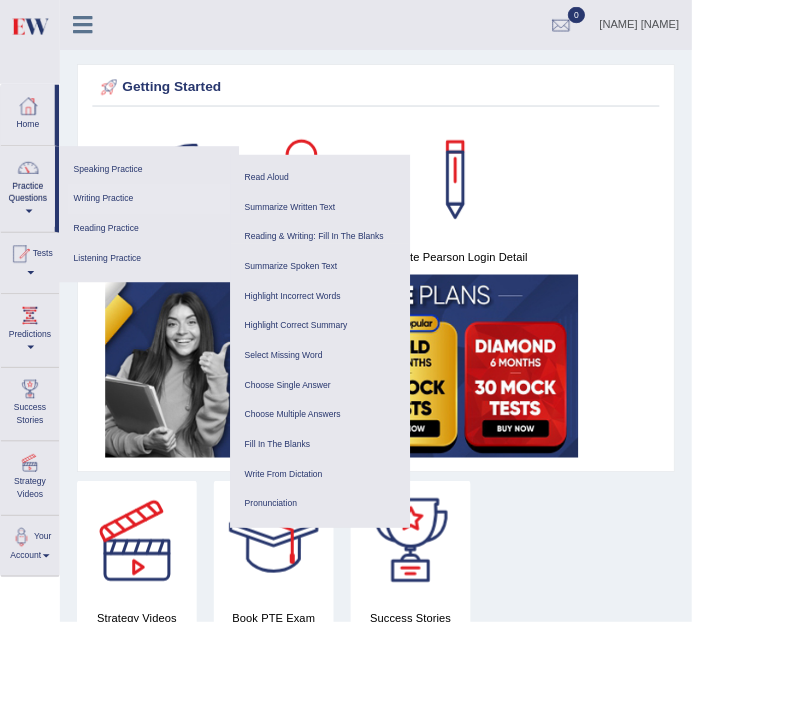 click on "Writing Practice" at bounding box center [174, 232] 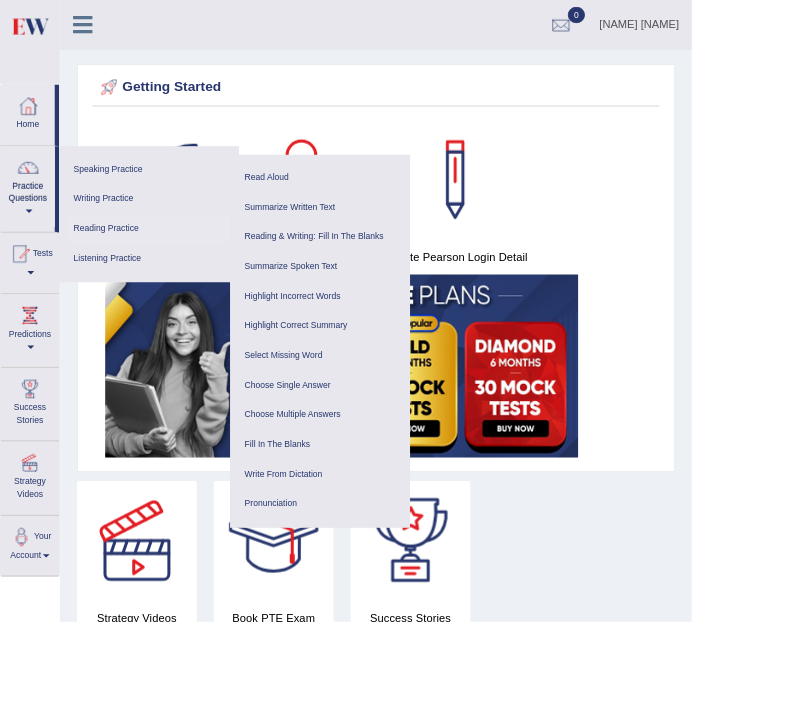click on "Reading Practice" at bounding box center (174, 267) 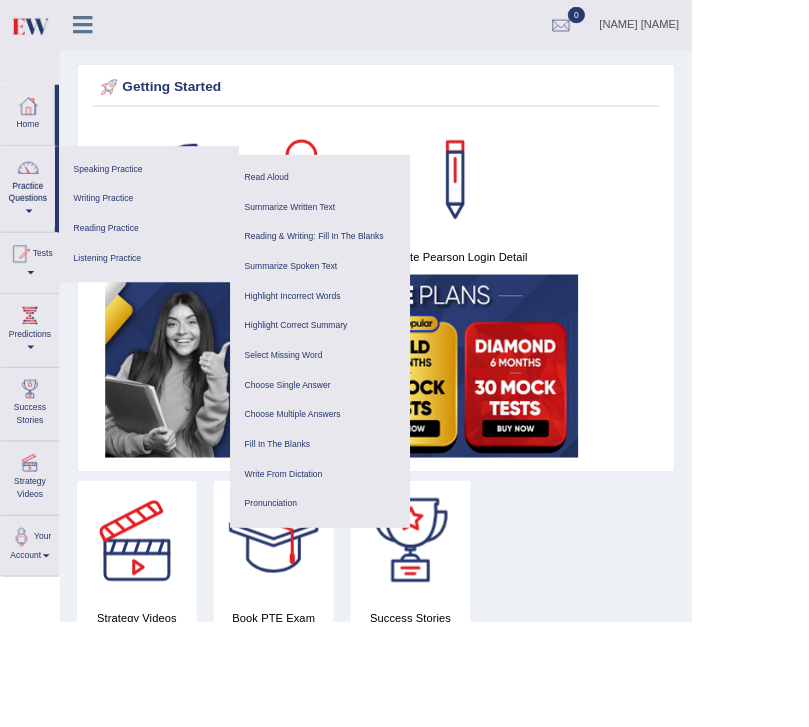 click on "Writing Practice" at bounding box center [174, 232] 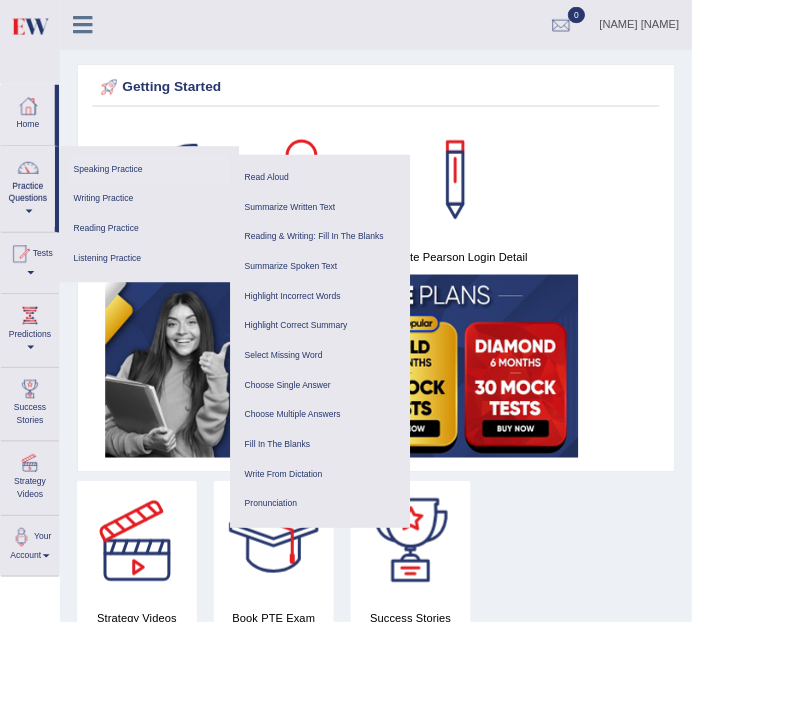 click on "Speaking Practice" at bounding box center [174, 198] 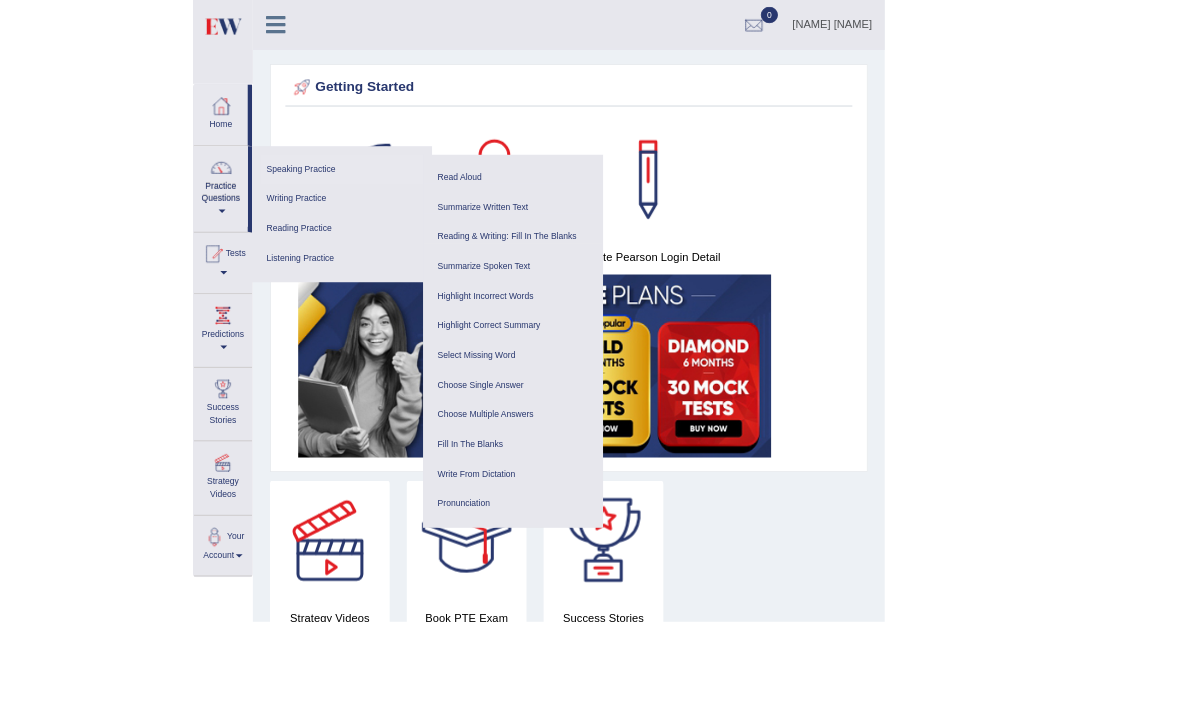 scroll, scrollTop: 61, scrollLeft: 0, axis: vertical 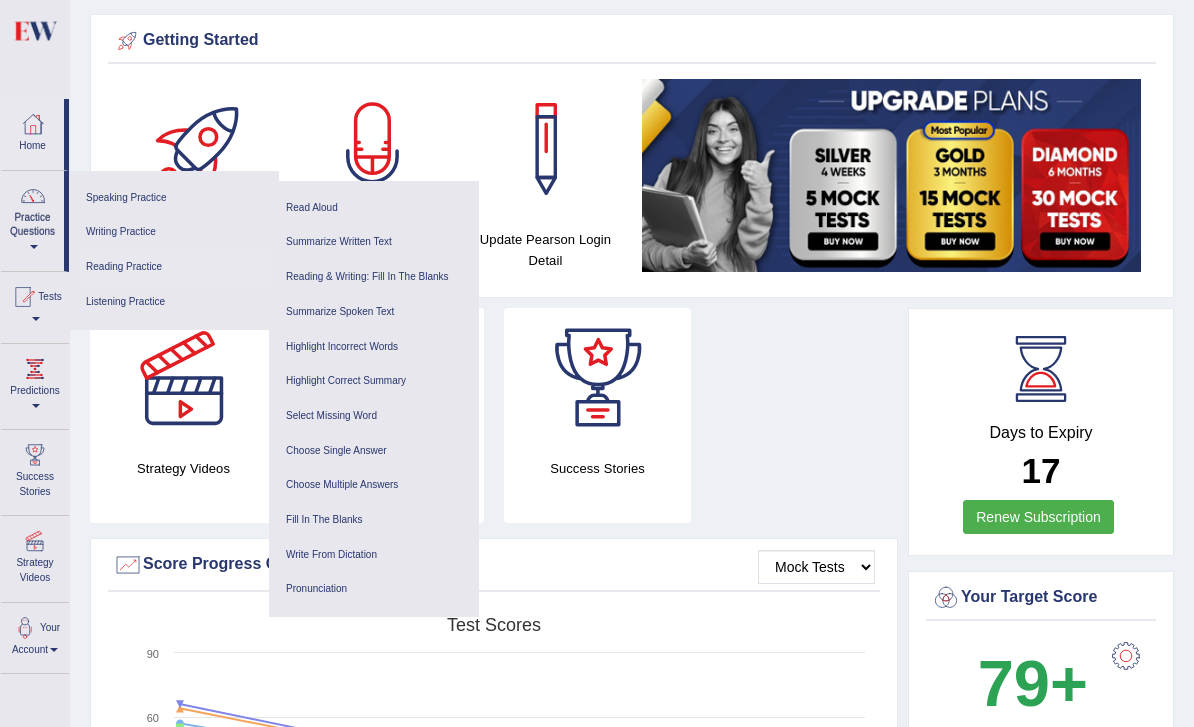 click on "Reading Practice" at bounding box center (174, 267) 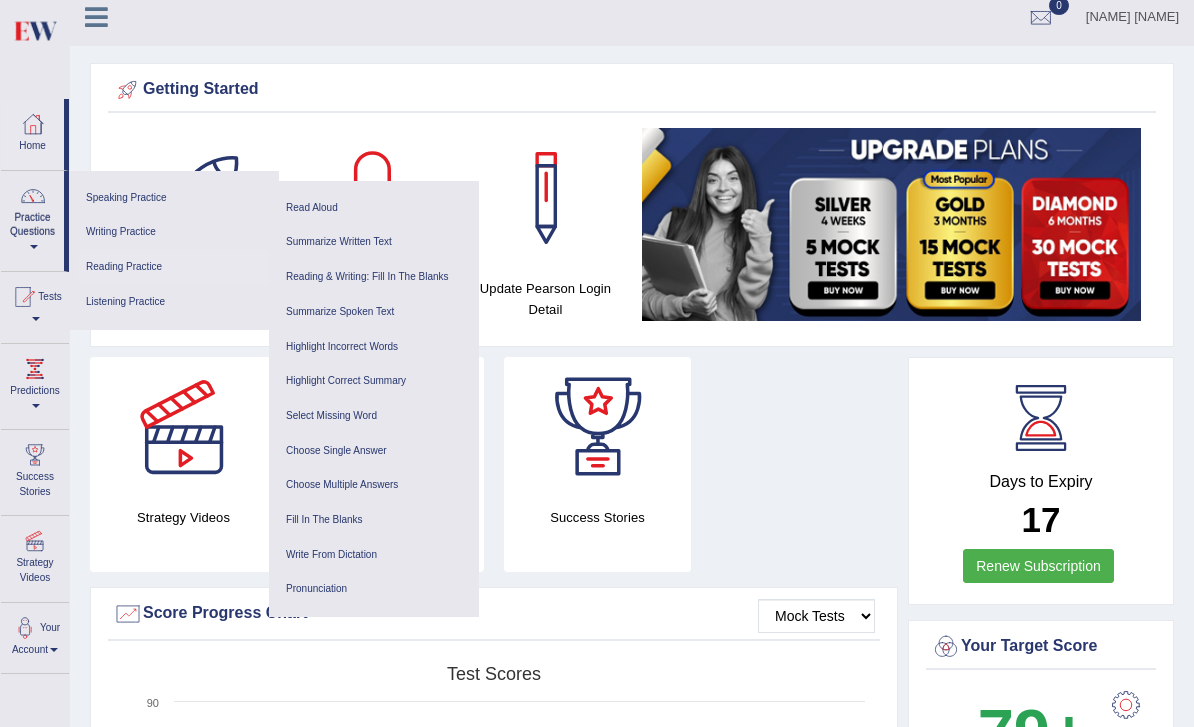 scroll, scrollTop: 0, scrollLeft: 0, axis: both 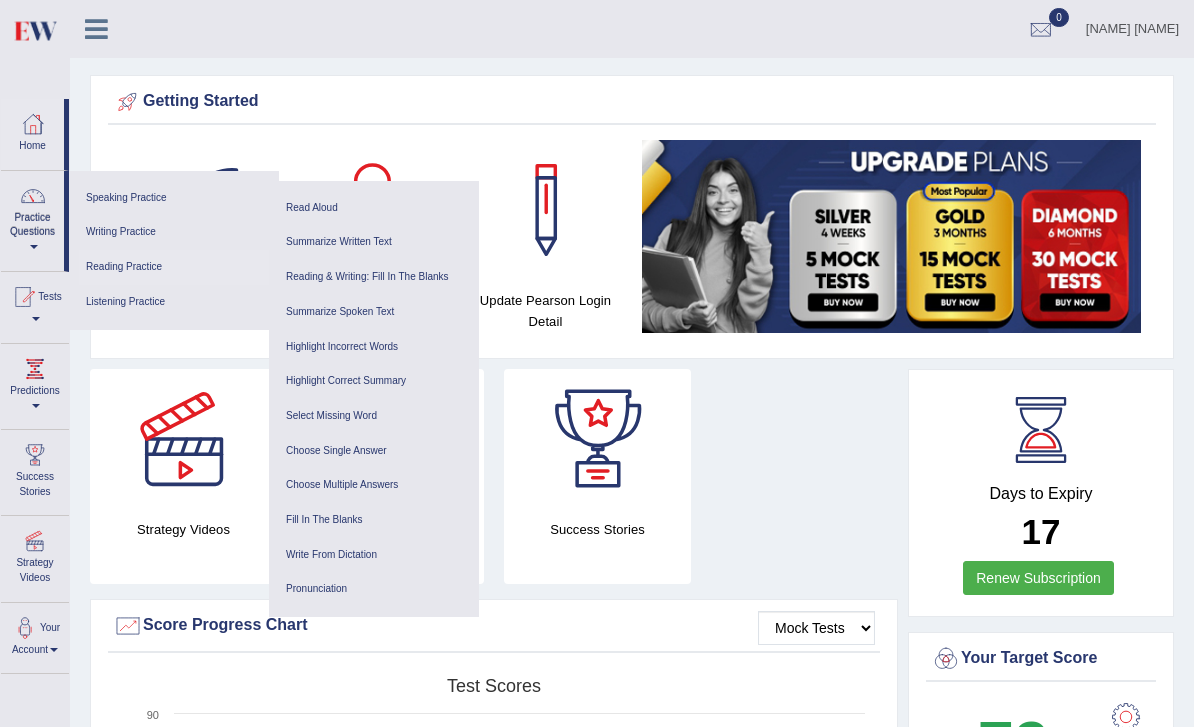 click on "Reading Practice" at bounding box center [174, 267] 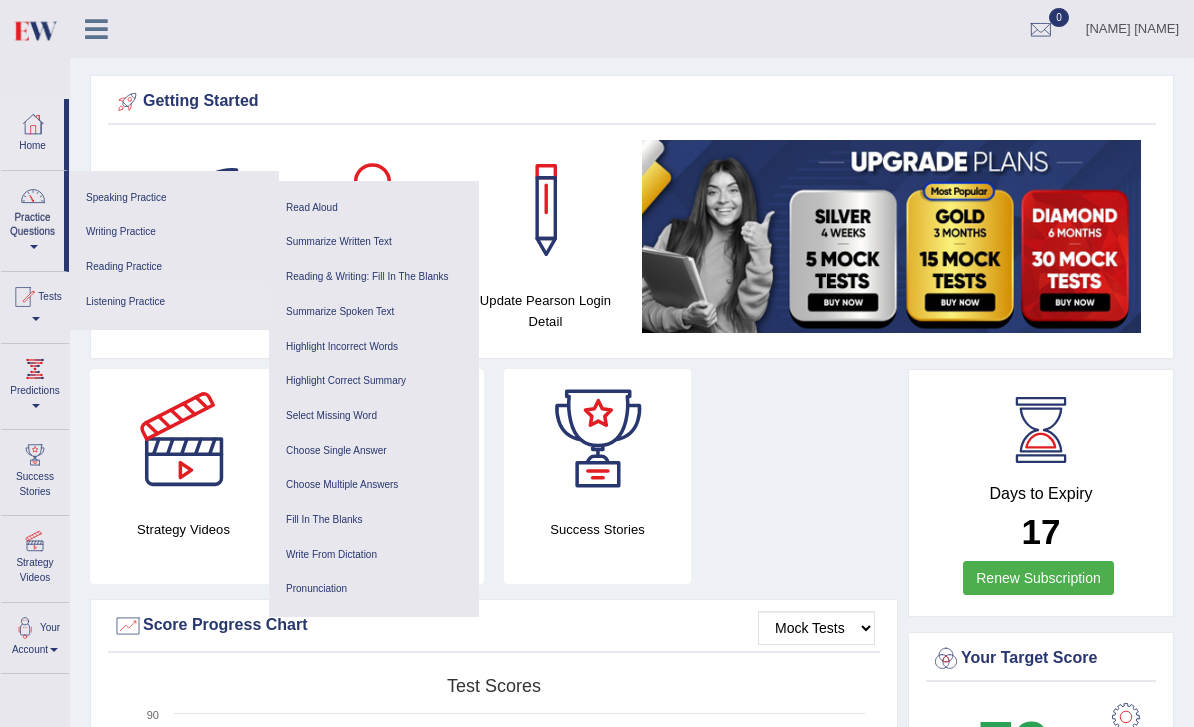 click on "Listening Practice" at bounding box center (174, 302) 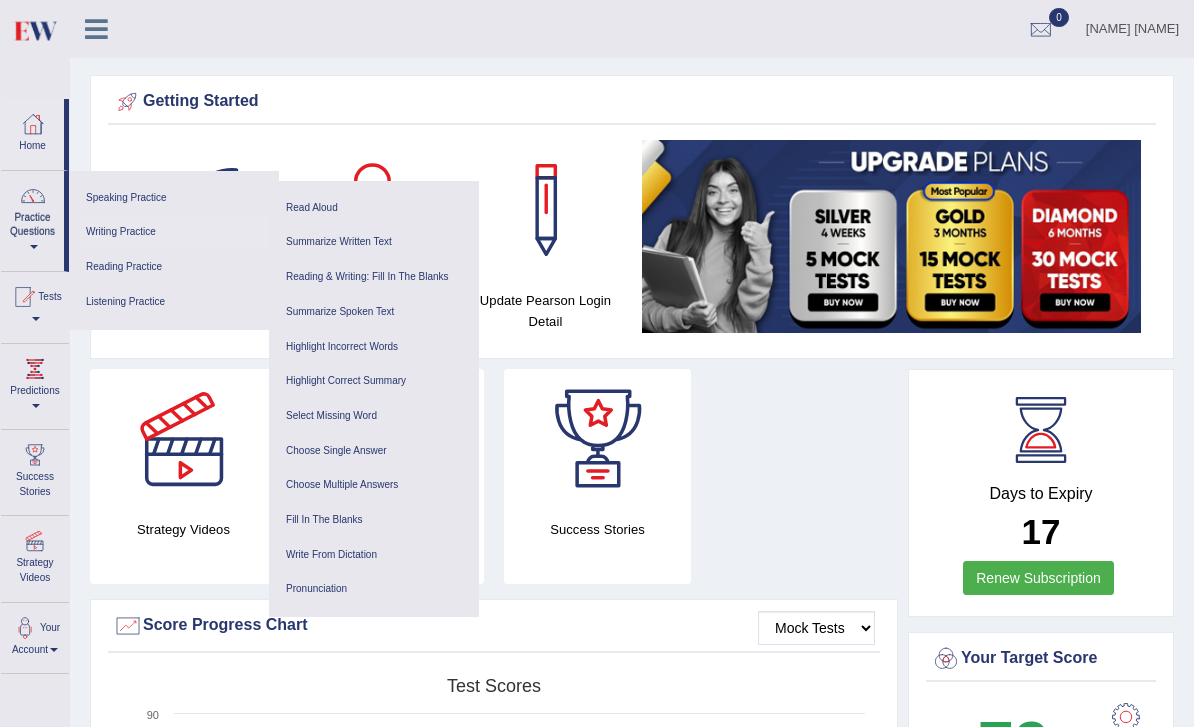 click on "Writing Practice" at bounding box center [174, 232] 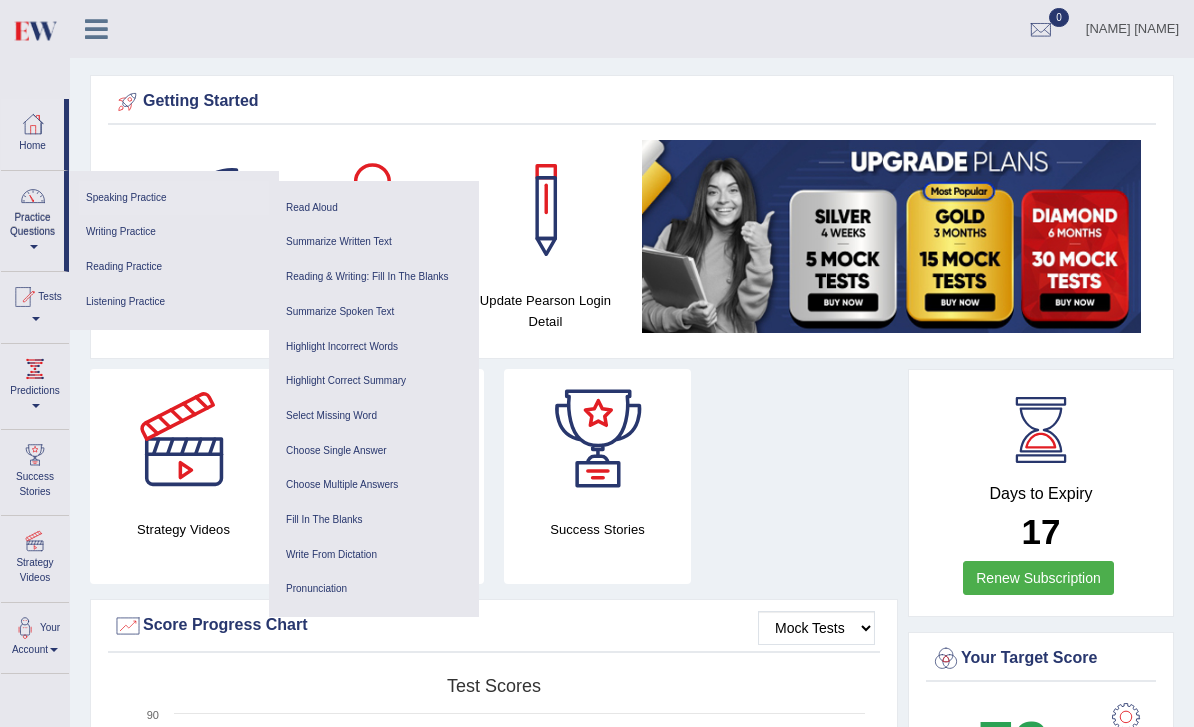 click on "Speaking Practice" at bounding box center (174, 198) 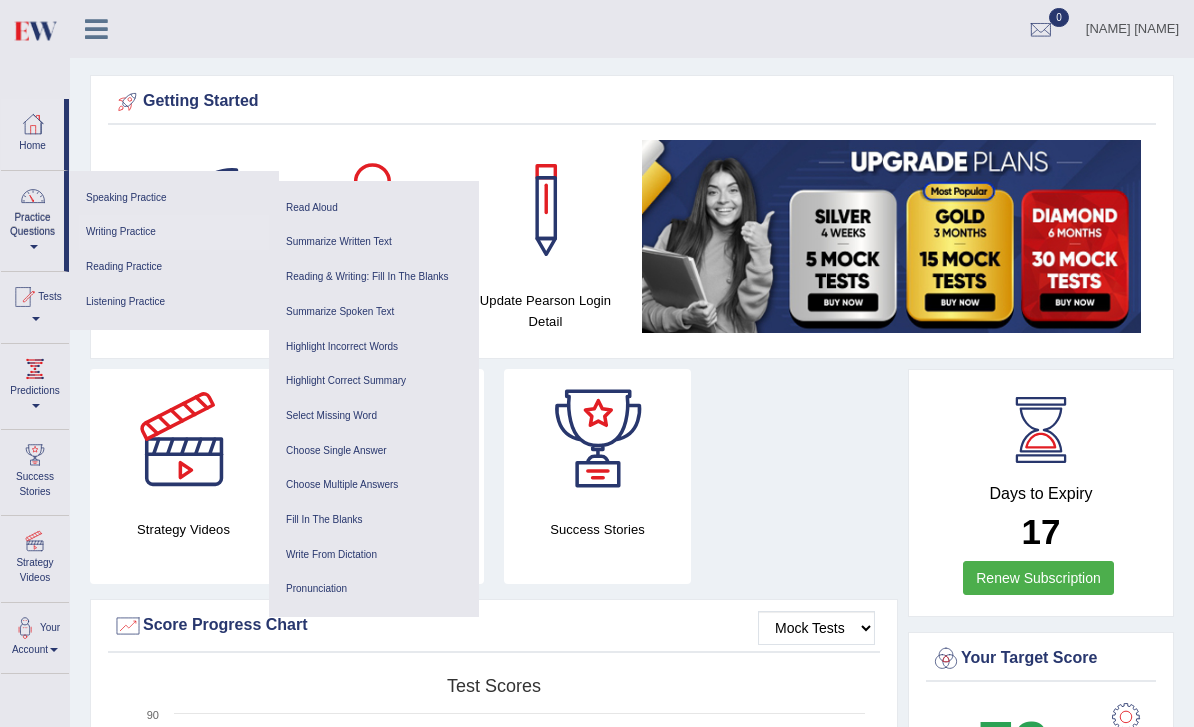 click on "Writing Practice" at bounding box center (174, 232) 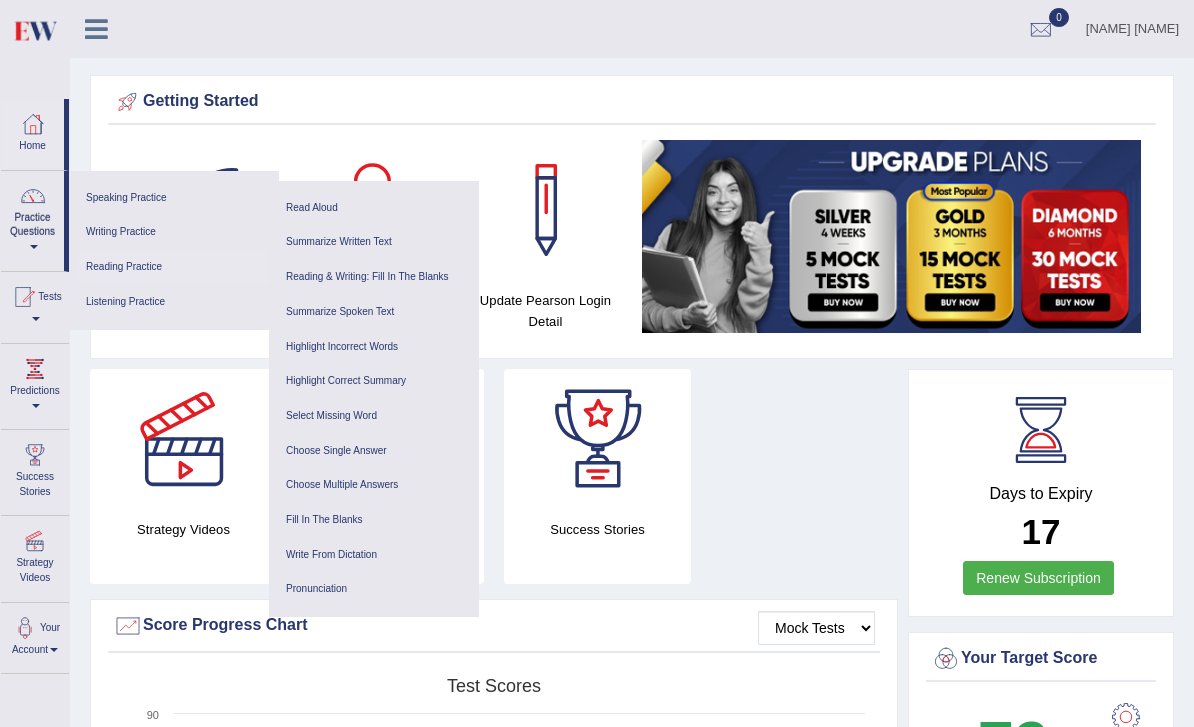 click on "Reading Practice" at bounding box center (174, 267) 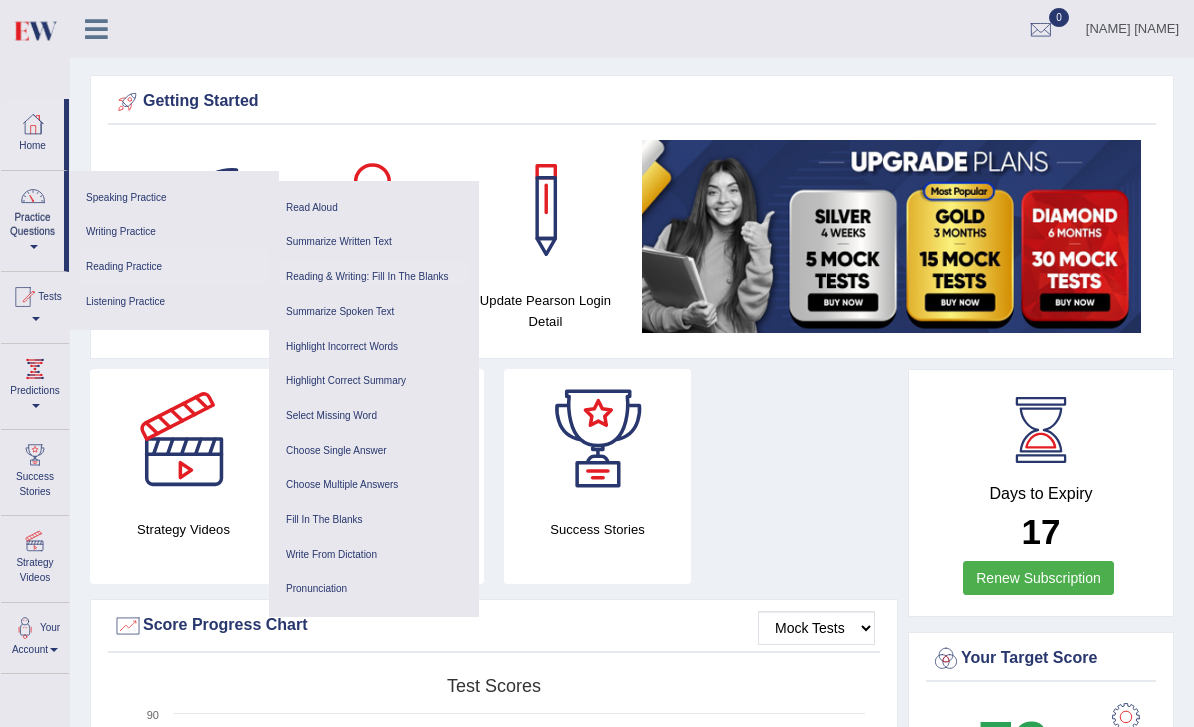 click on "Reading & Writing: Fill In The Blanks" at bounding box center [374, 277] 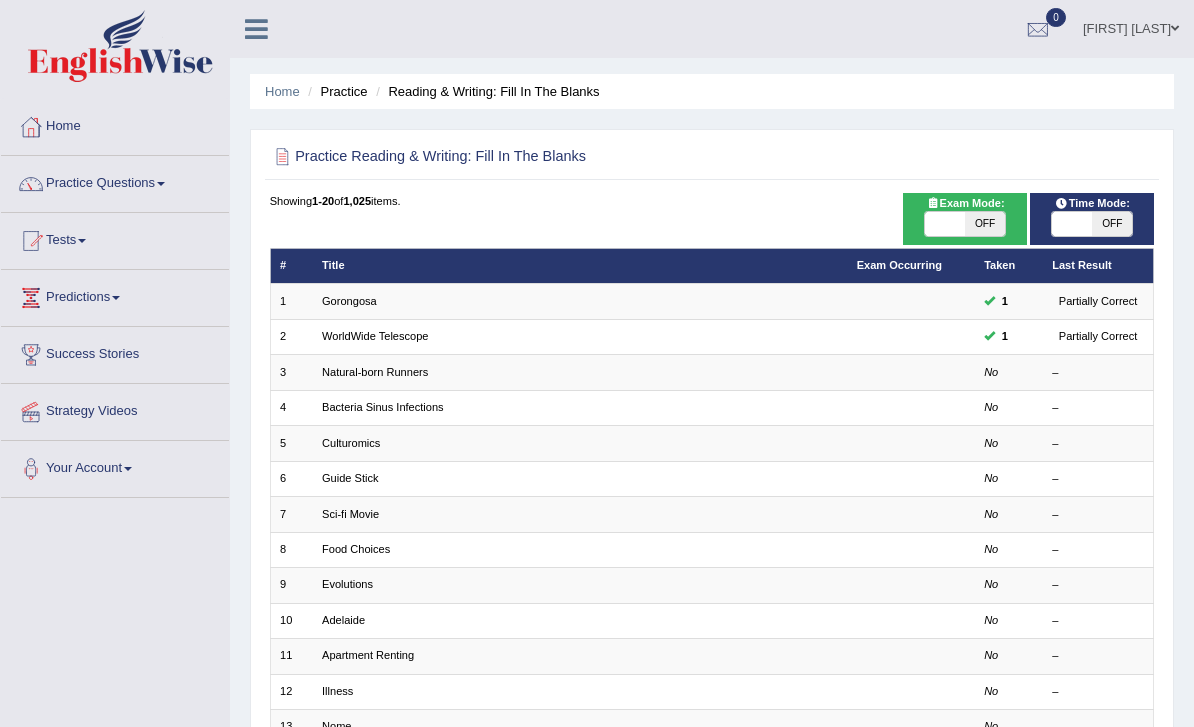 scroll, scrollTop: 0, scrollLeft: 0, axis: both 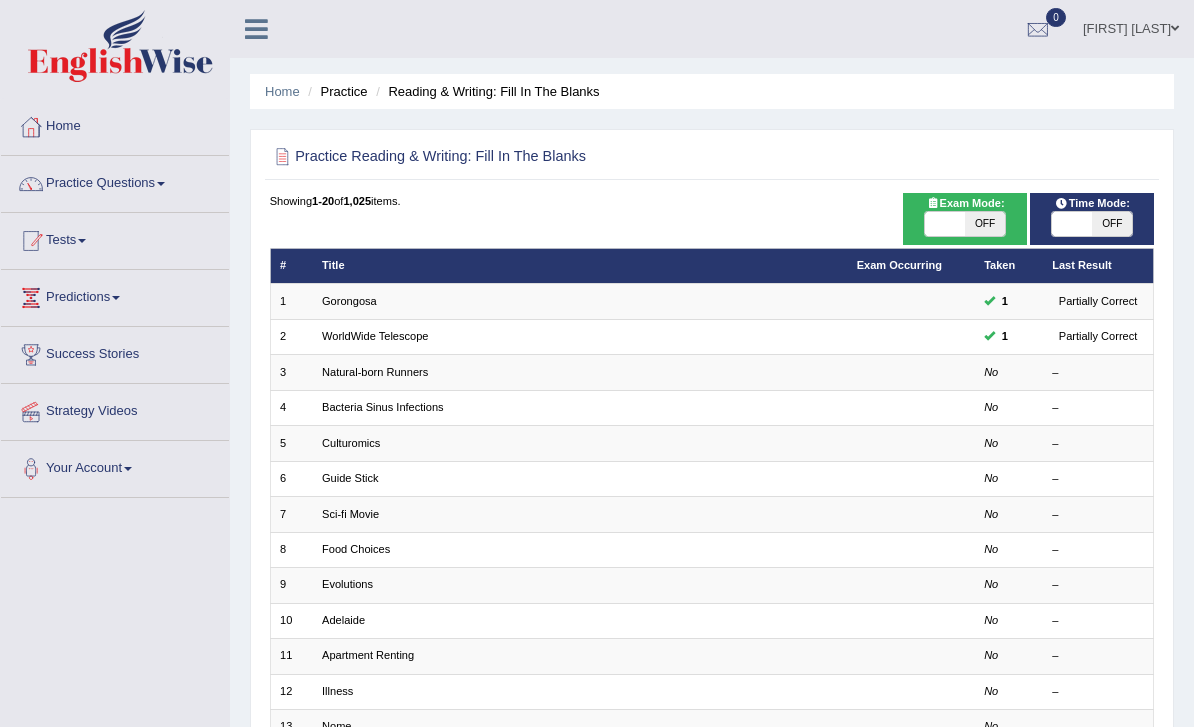 click on "Tests" at bounding box center (115, 238) 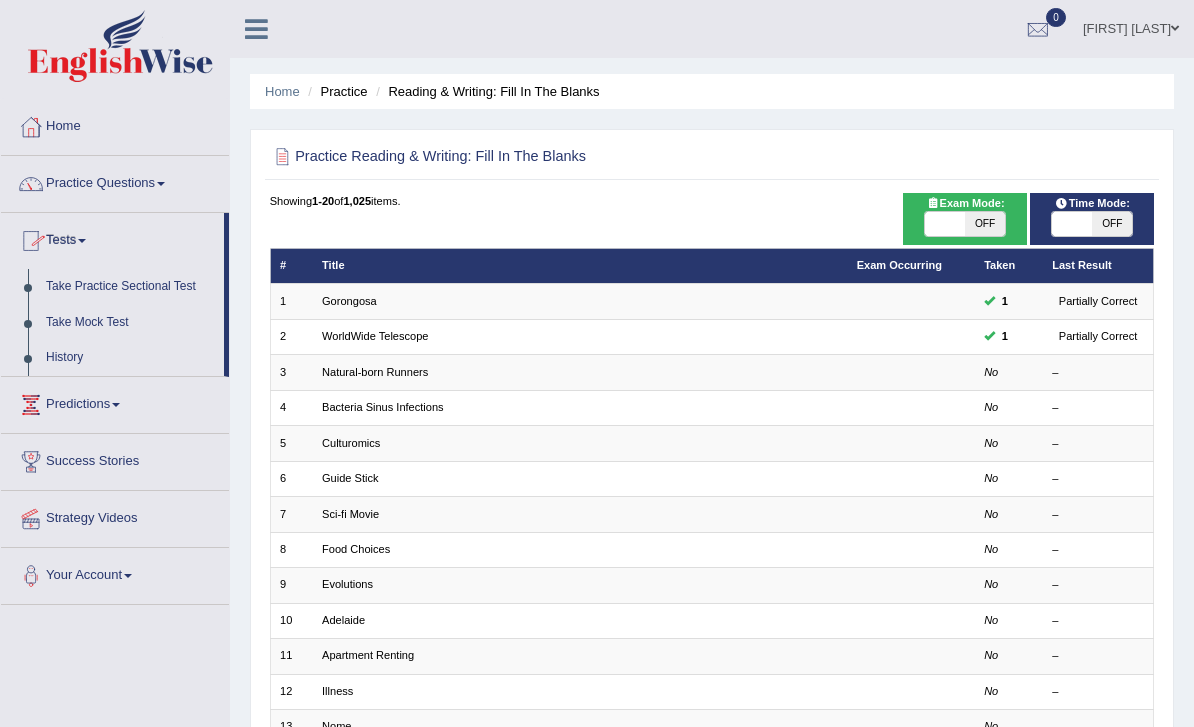click at bounding box center [597, 363] 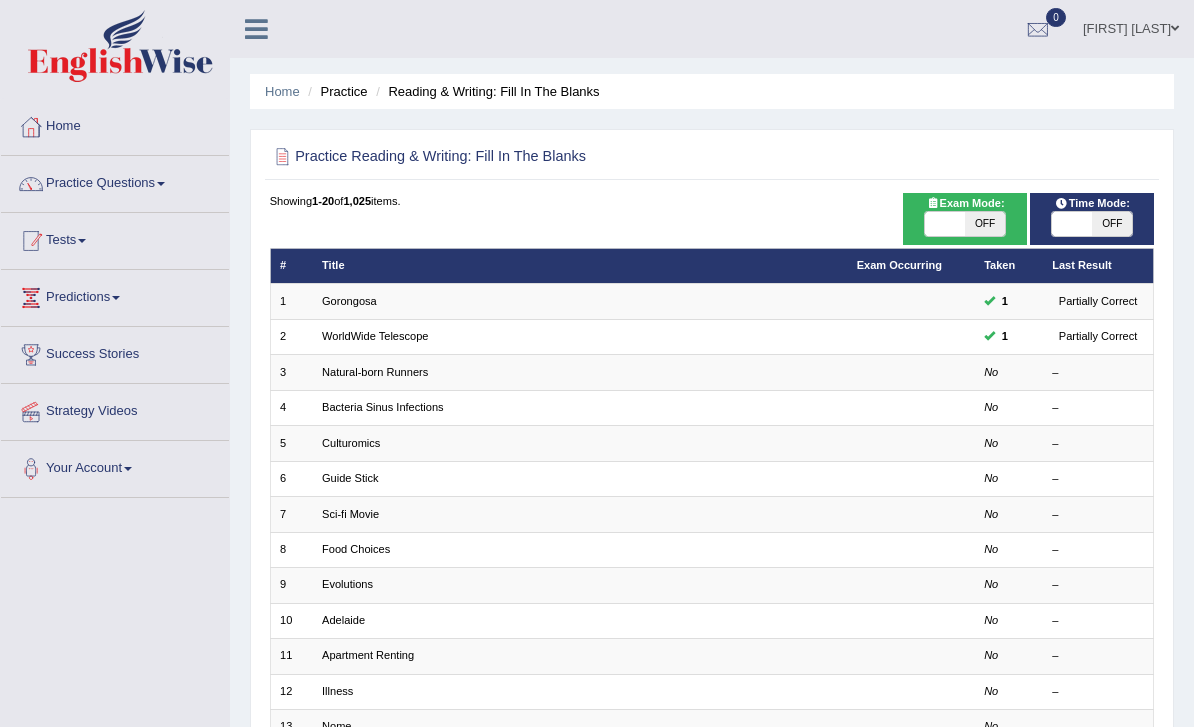 click on "Tests" at bounding box center [115, 238] 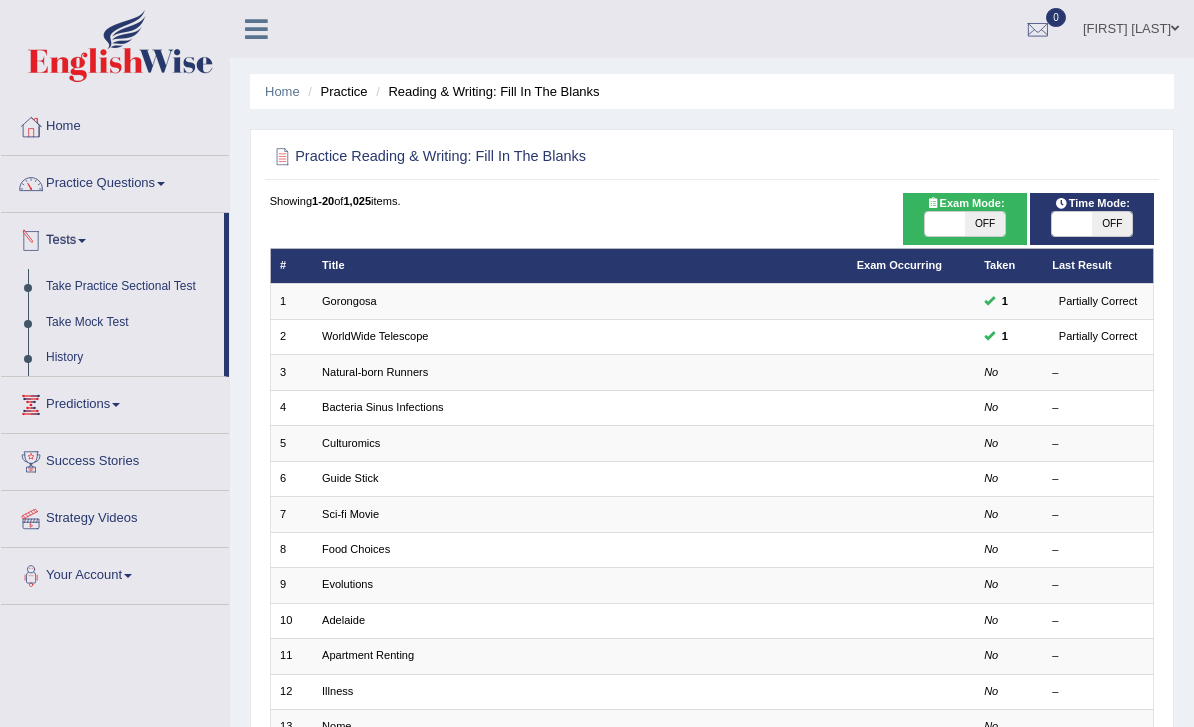 click at bounding box center [597, 363] 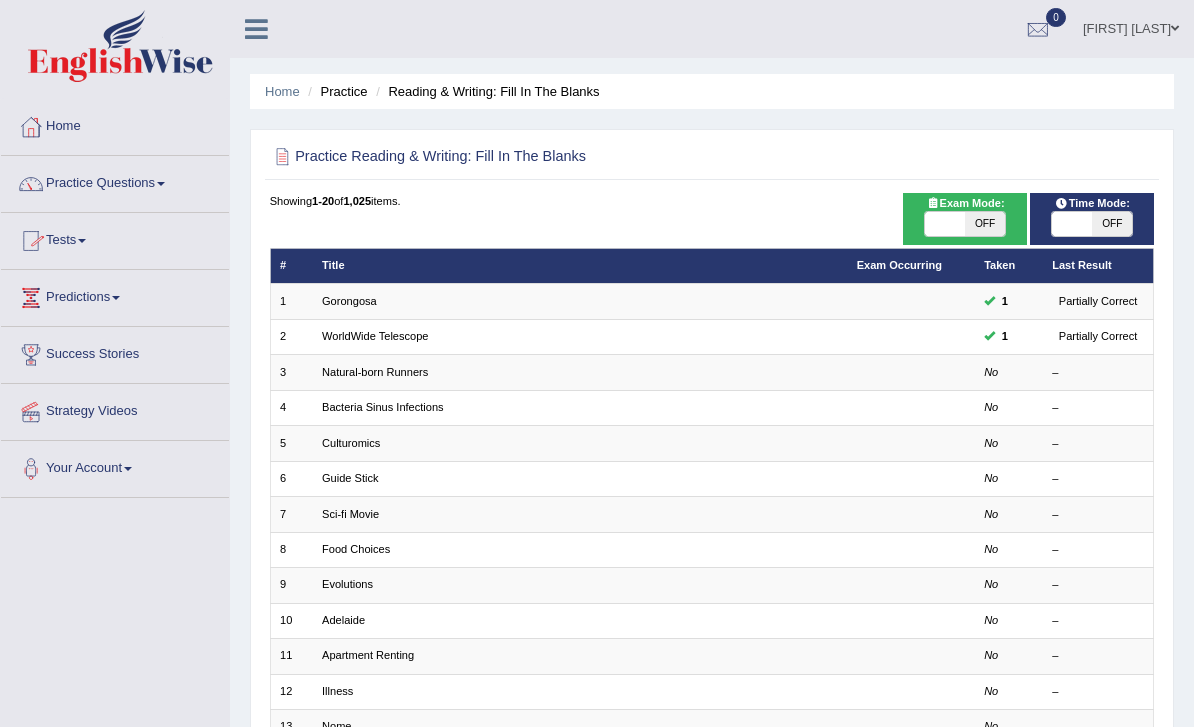click on "Tests" at bounding box center [115, 238] 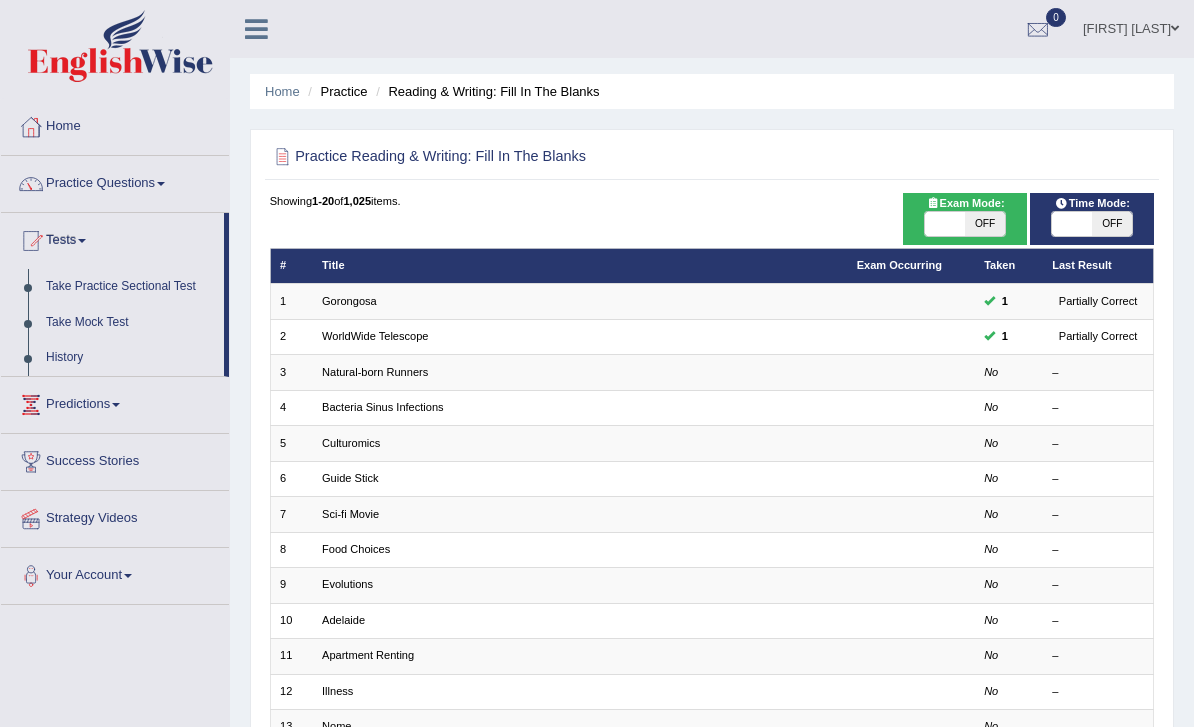 click at bounding box center (597, 363) 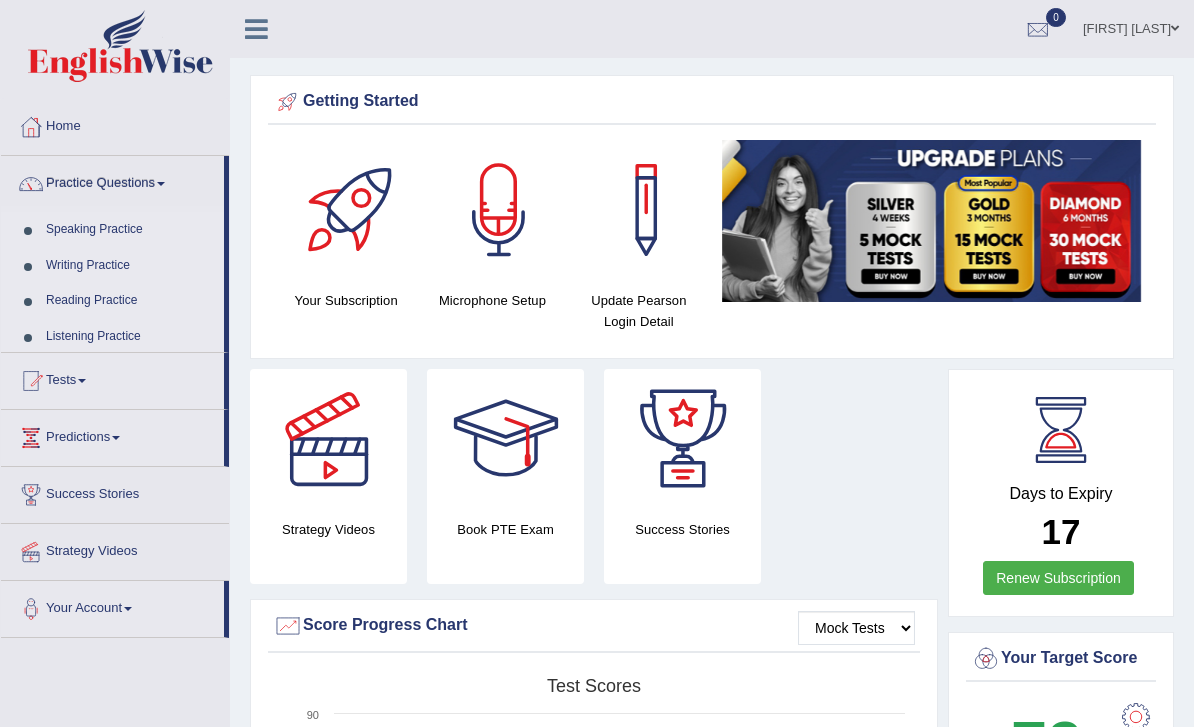 scroll, scrollTop: 0, scrollLeft: 0, axis: both 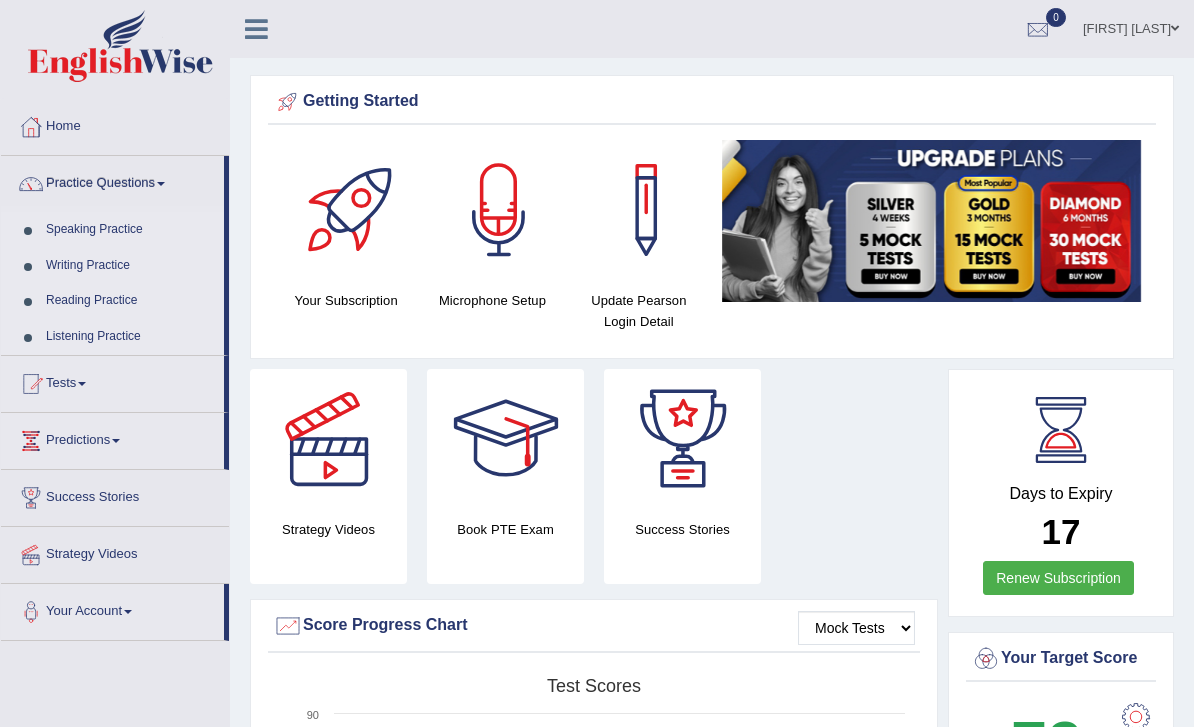 click on "Writing Practice" at bounding box center (130, 266) 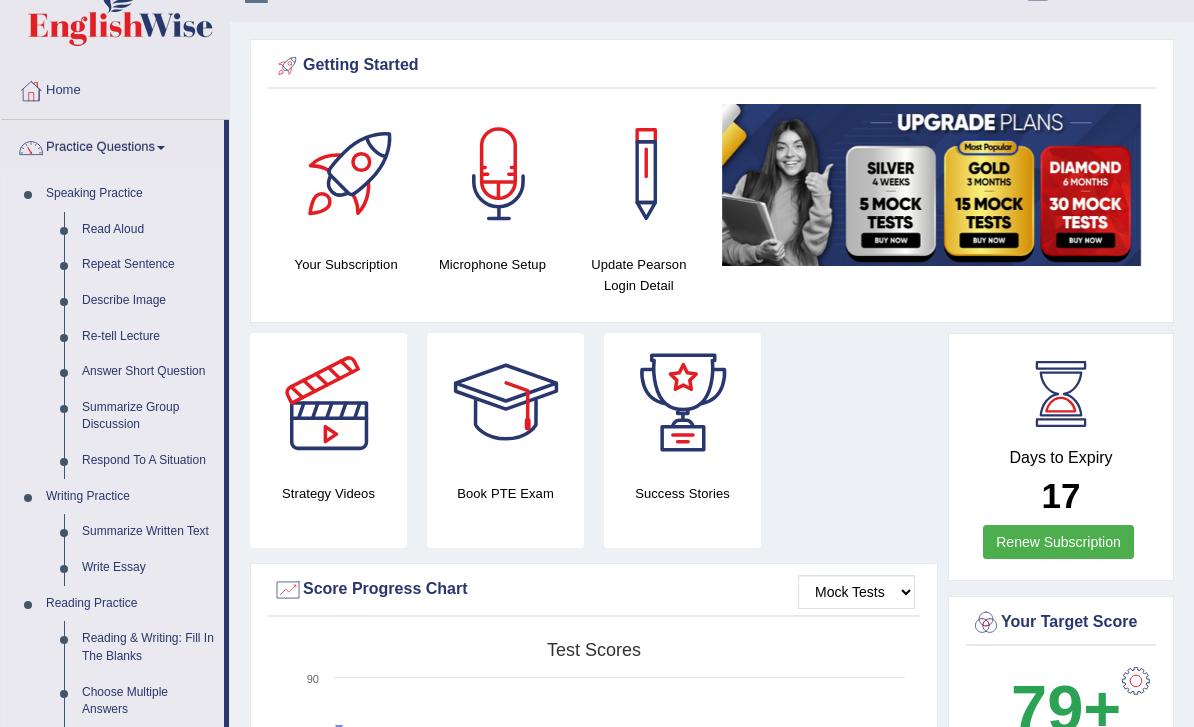 scroll, scrollTop: 0, scrollLeft: 0, axis: both 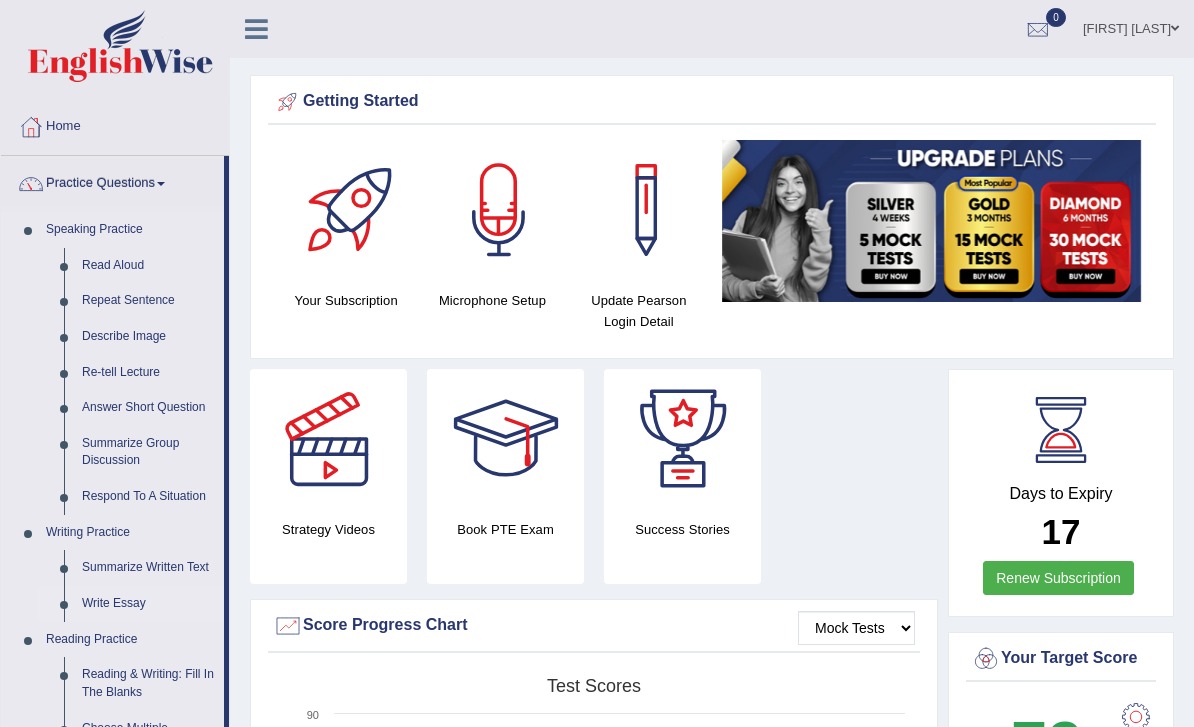click on "Write Essay" at bounding box center (148, 604) 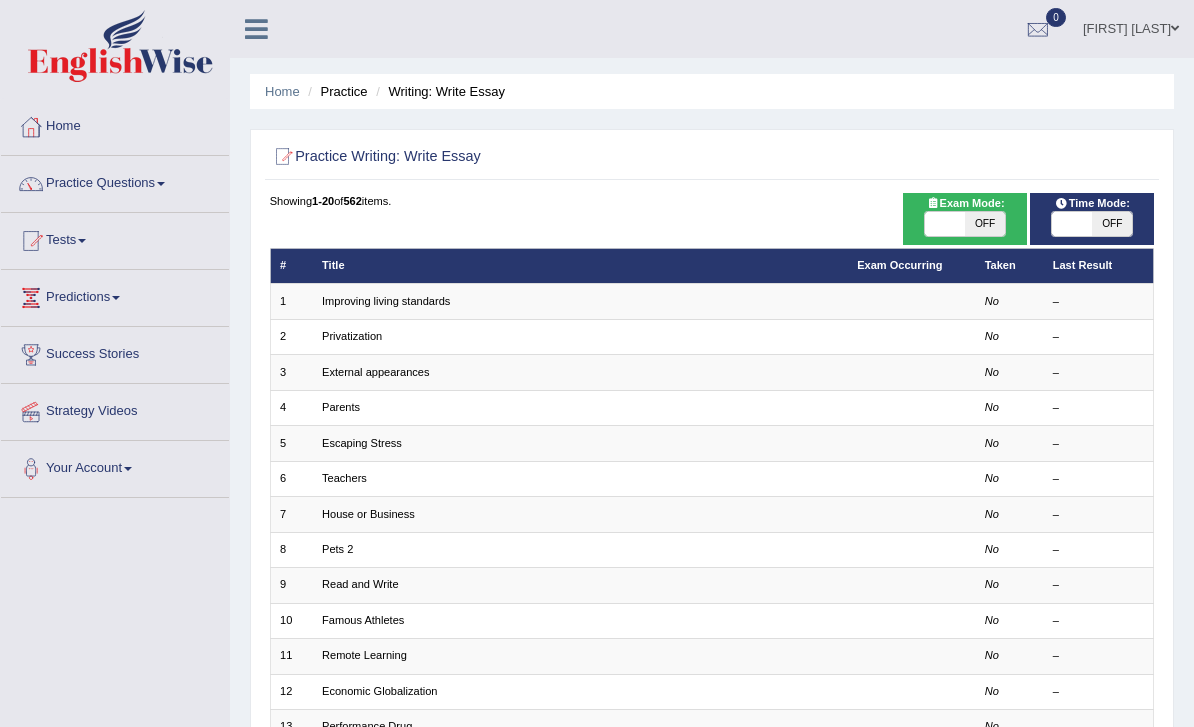 scroll, scrollTop: 0, scrollLeft: 0, axis: both 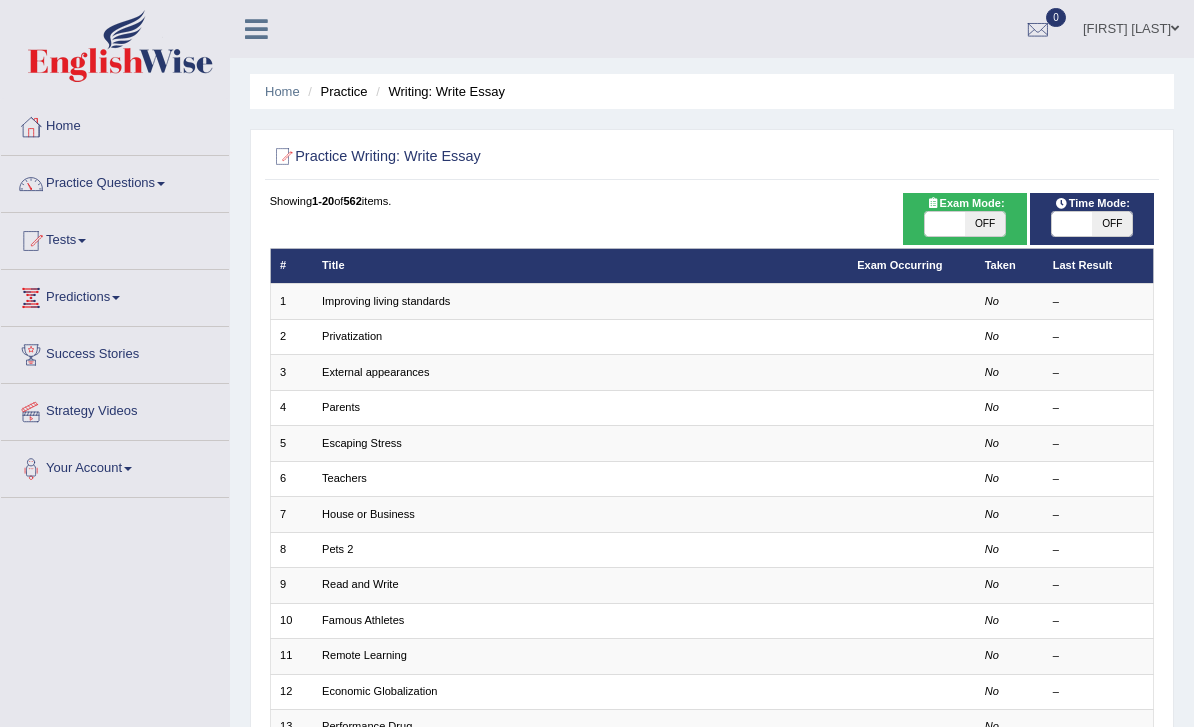 click on "OFF" at bounding box center [985, 224] 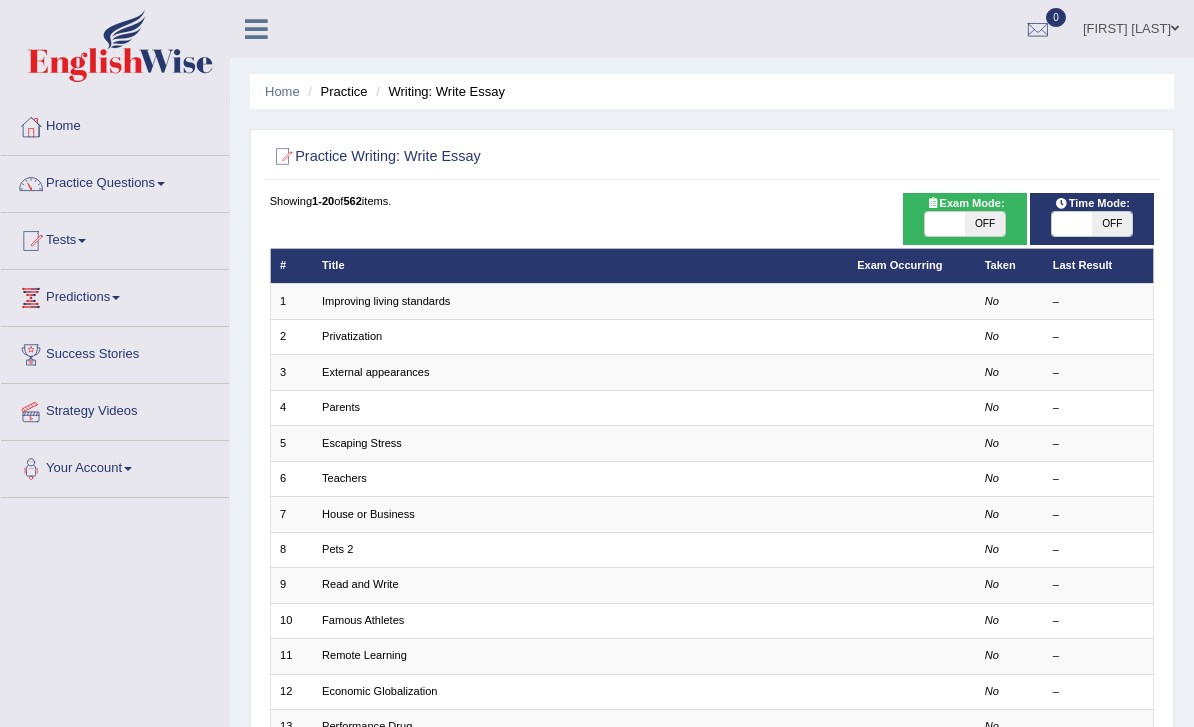 checkbox on "true" 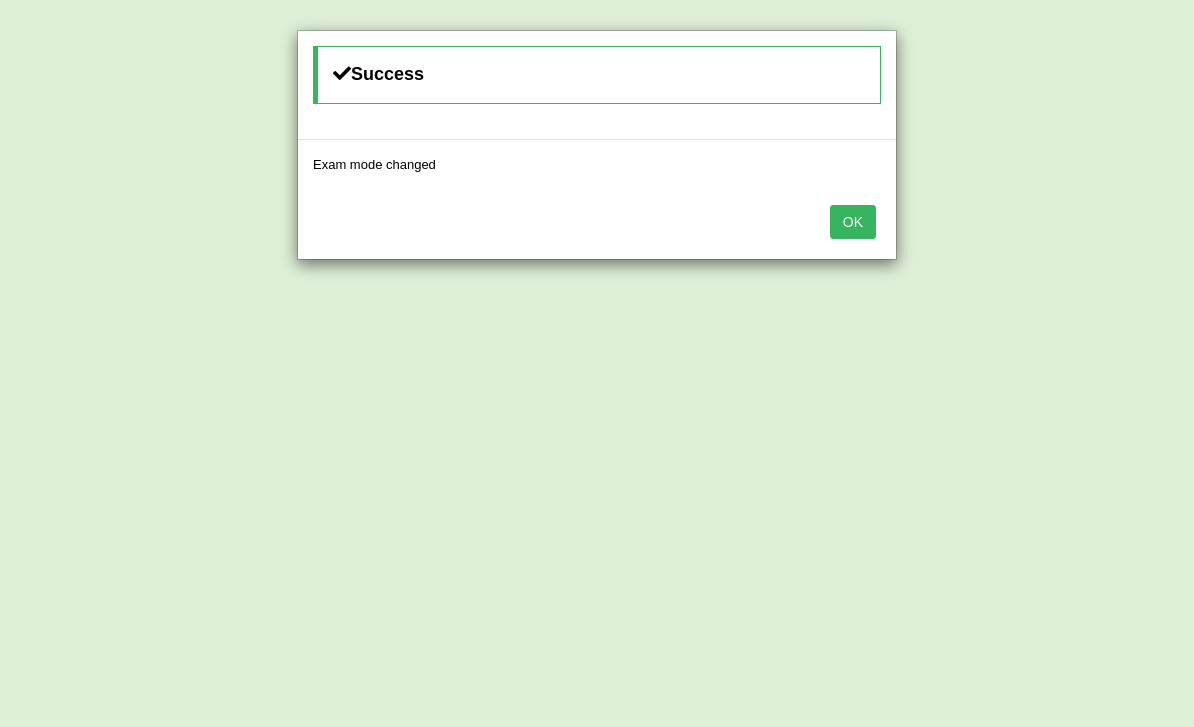 click on "Success Exam mode changed OK" at bounding box center [597, 363] 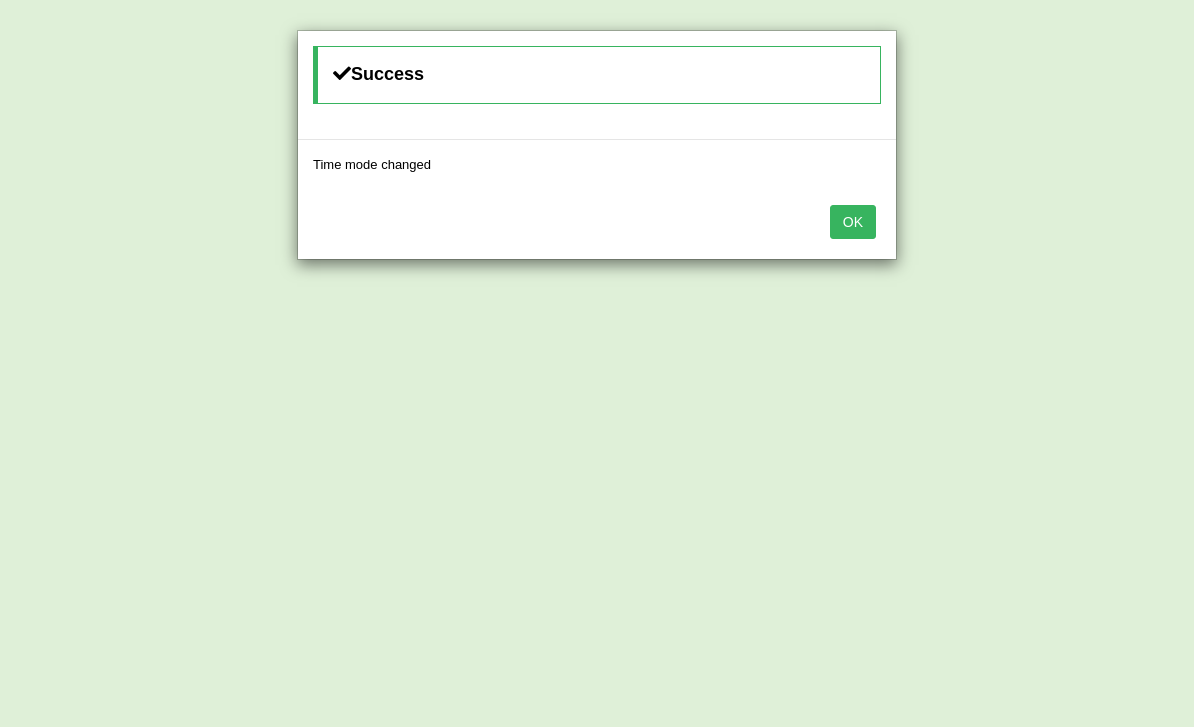 scroll, scrollTop: 0, scrollLeft: 0, axis: both 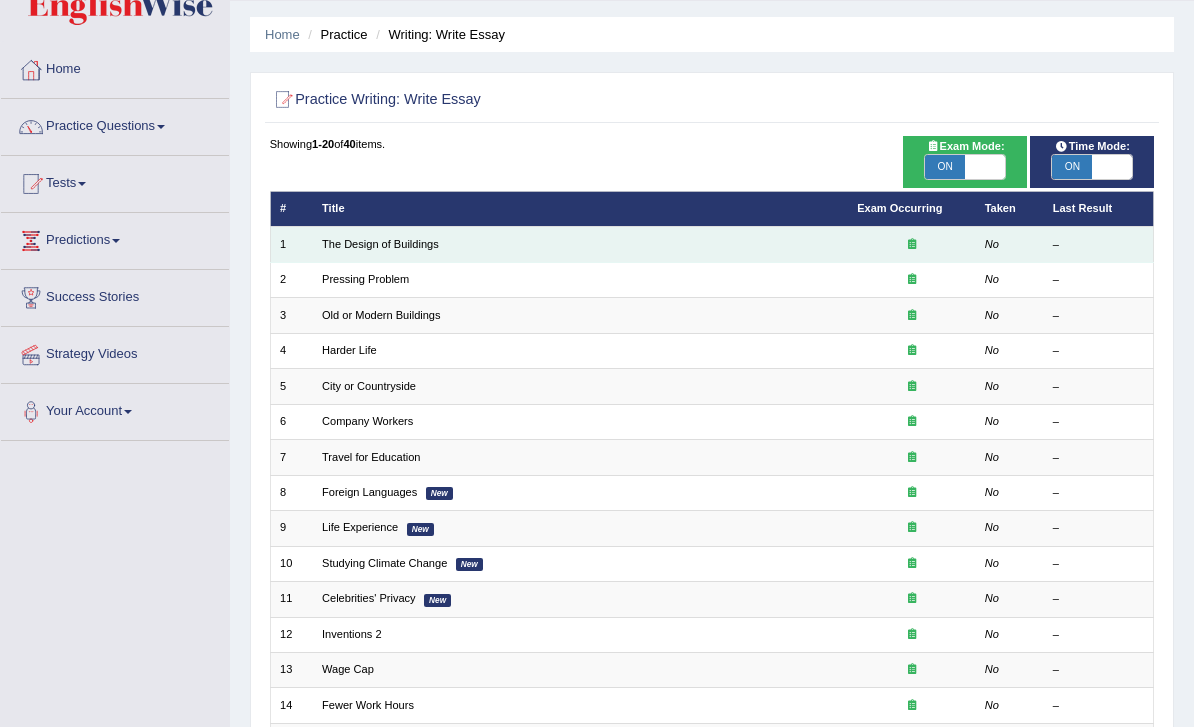 click at bounding box center (912, 244) 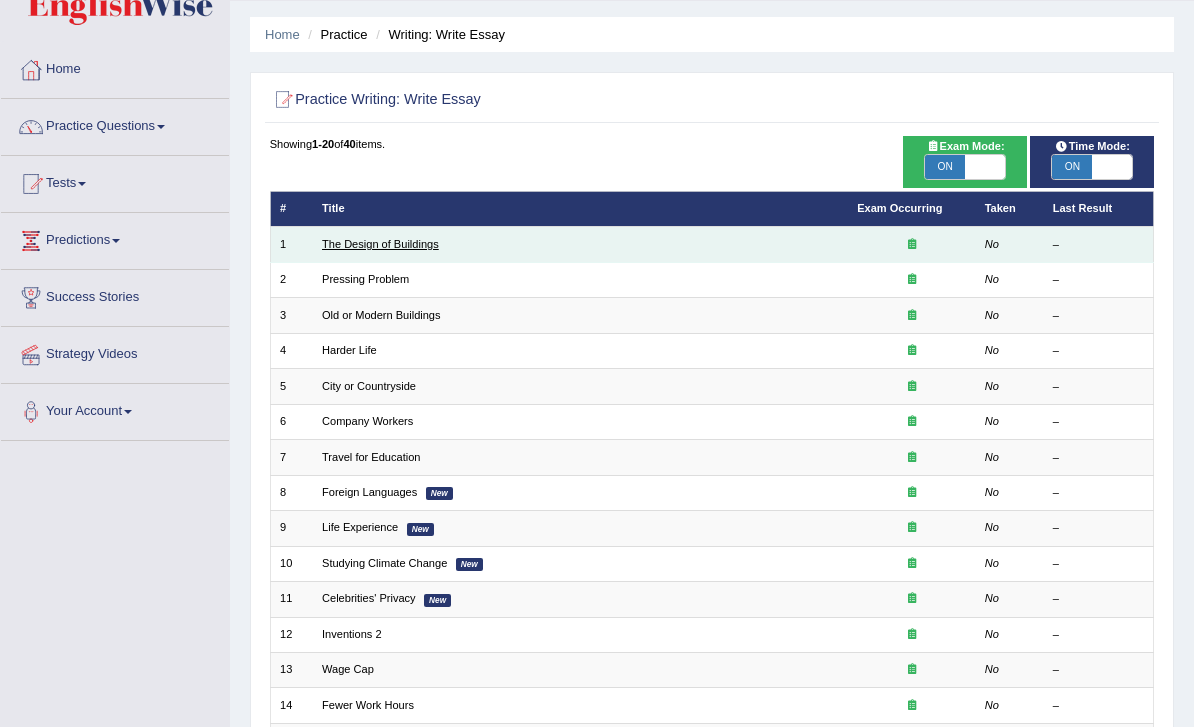 click on "The Design of Buildings" at bounding box center [380, 244] 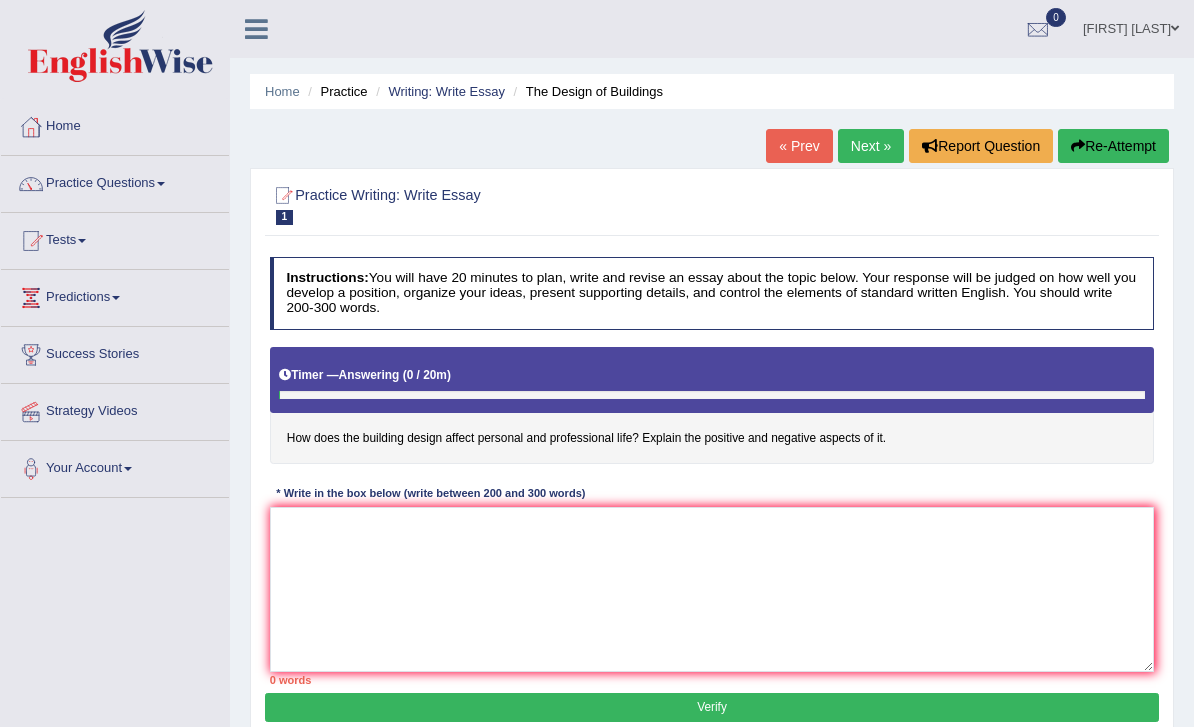 scroll, scrollTop: 0, scrollLeft: 0, axis: both 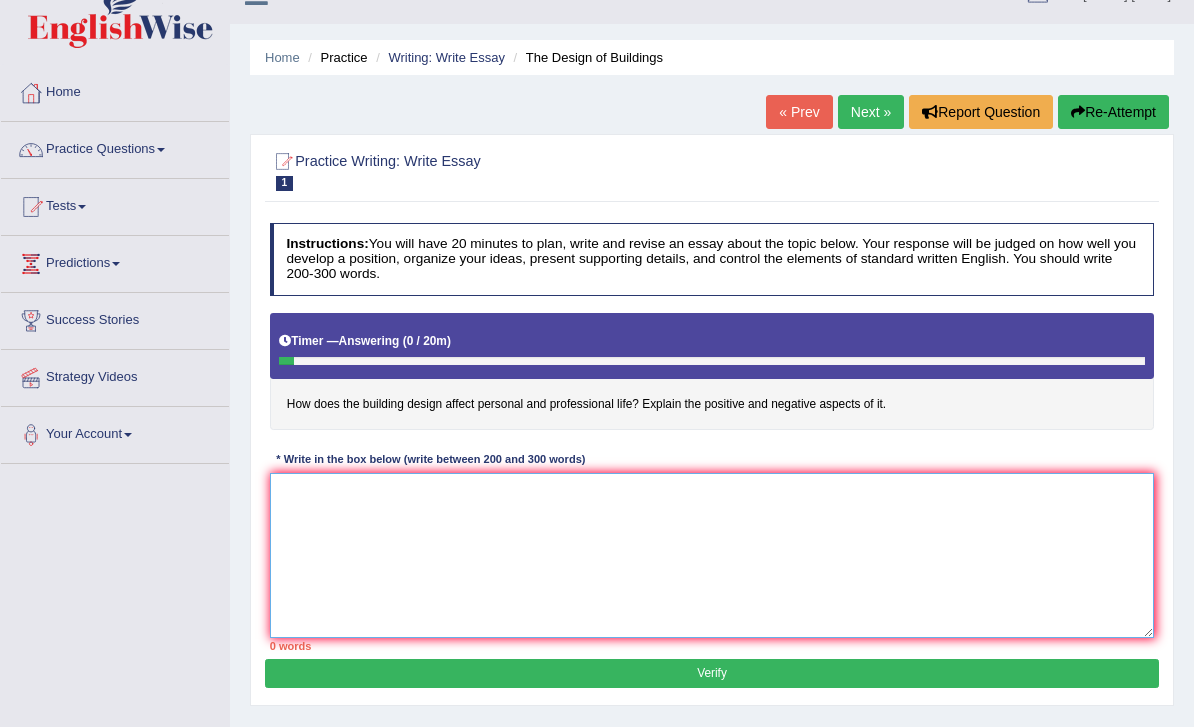 click at bounding box center [712, 555] 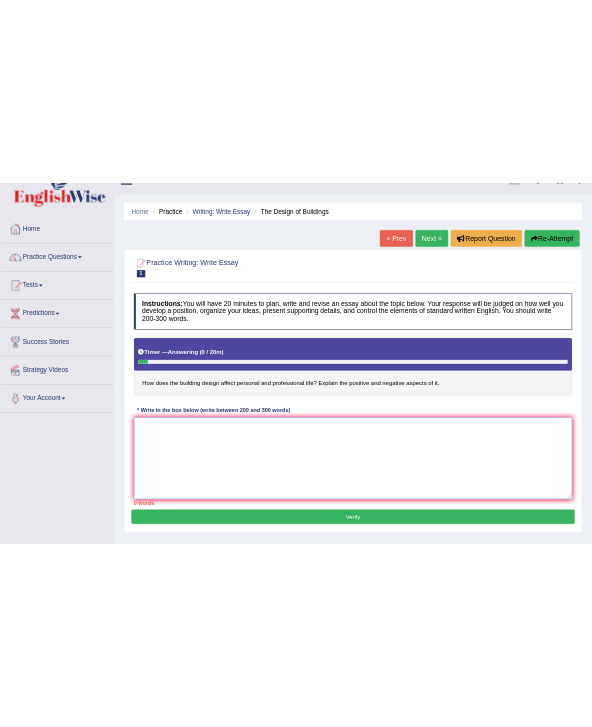scroll, scrollTop: 0, scrollLeft: 0, axis: both 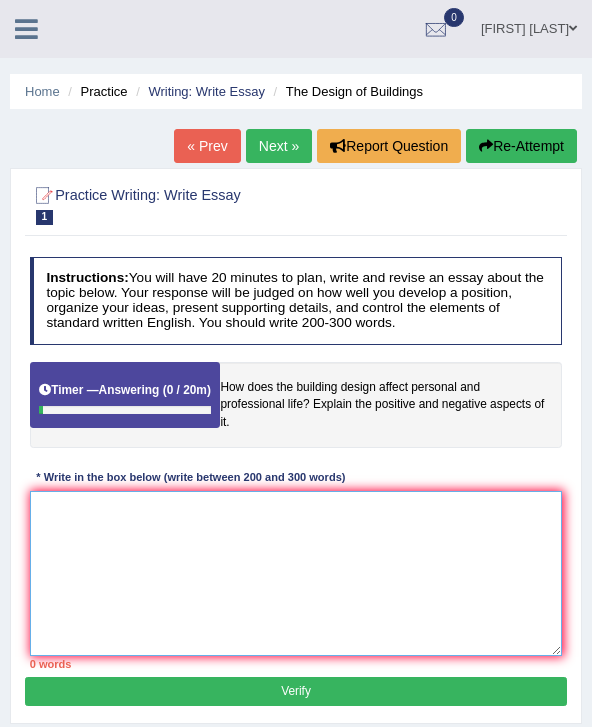 click at bounding box center (296, 573) 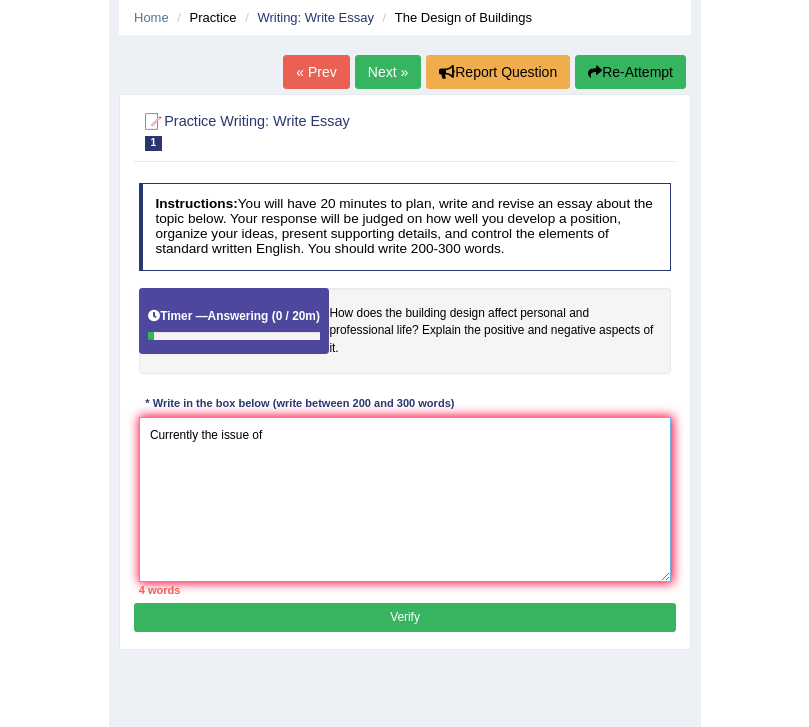 scroll, scrollTop: 80, scrollLeft: 0, axis: vertical 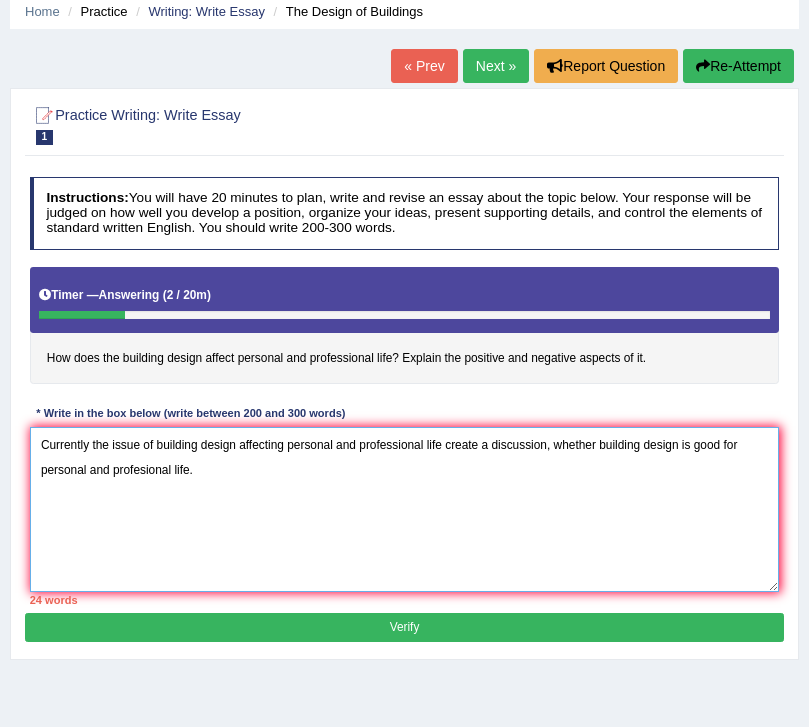 click on "Currently the issue of building design affecting personal and professional life create a discussion, whether building design is good for personal and profesional life." at bounding box center [405, 509] 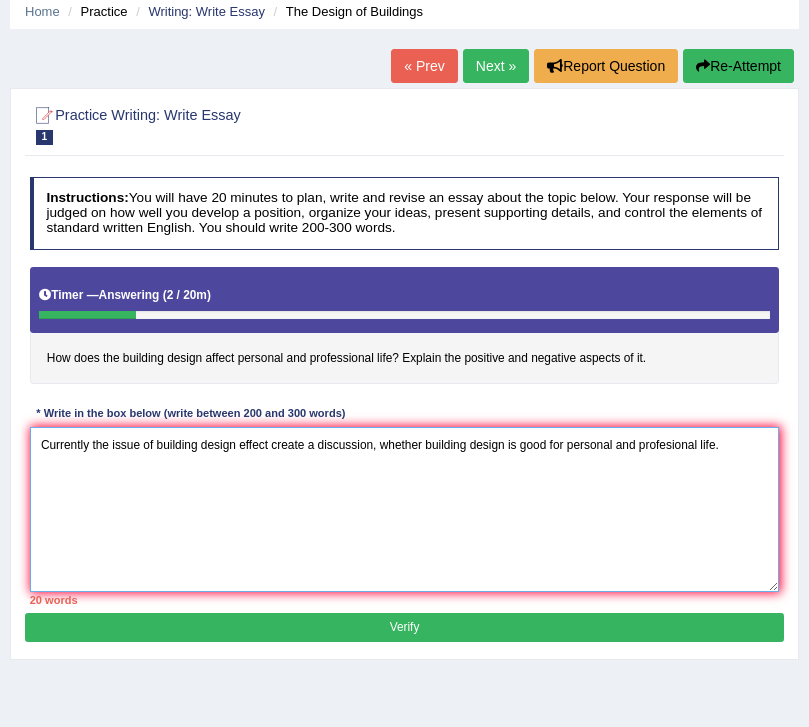 click on "Currently the issue of building design effect create a discussion, whether building design is good for personal and profesional life." at bounding box center [405, 509] 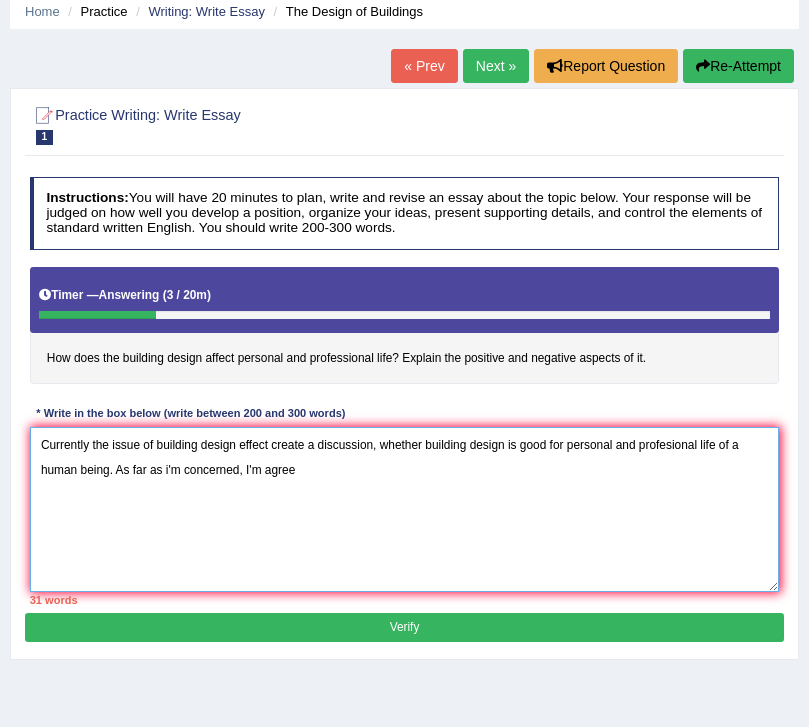 click on "Currently the issue of building design effect create a discussion, whether building design is good for personal and profesional life of a human being. As far as i'm concerned, I'm agree" at bounding box center [405, 509] 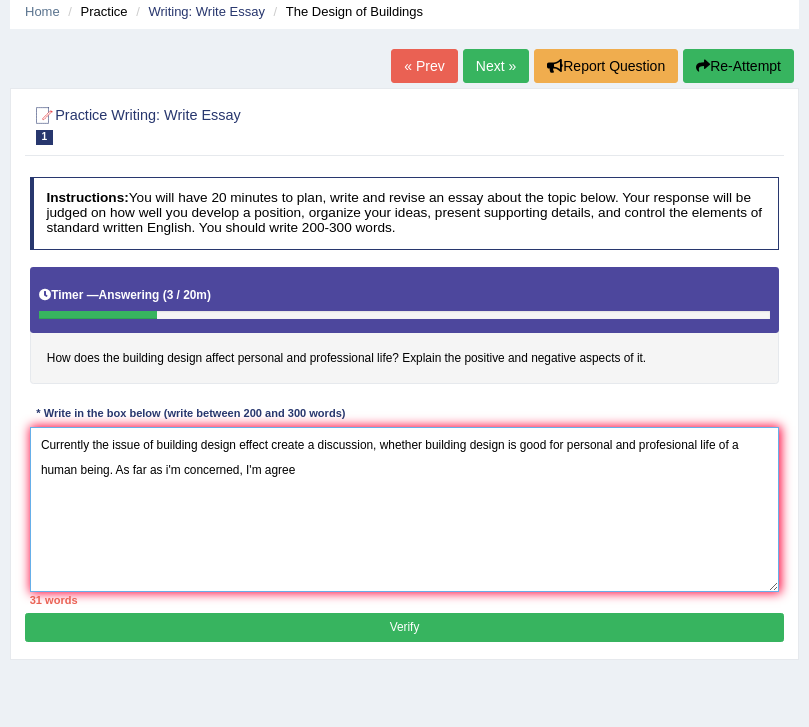 click on "Currently the issue of building design effect create a discussion, whether building design is good for personal and profesional life of a human being. As far as i'm concerned, I'm agree" at bounding box center [405, 509] 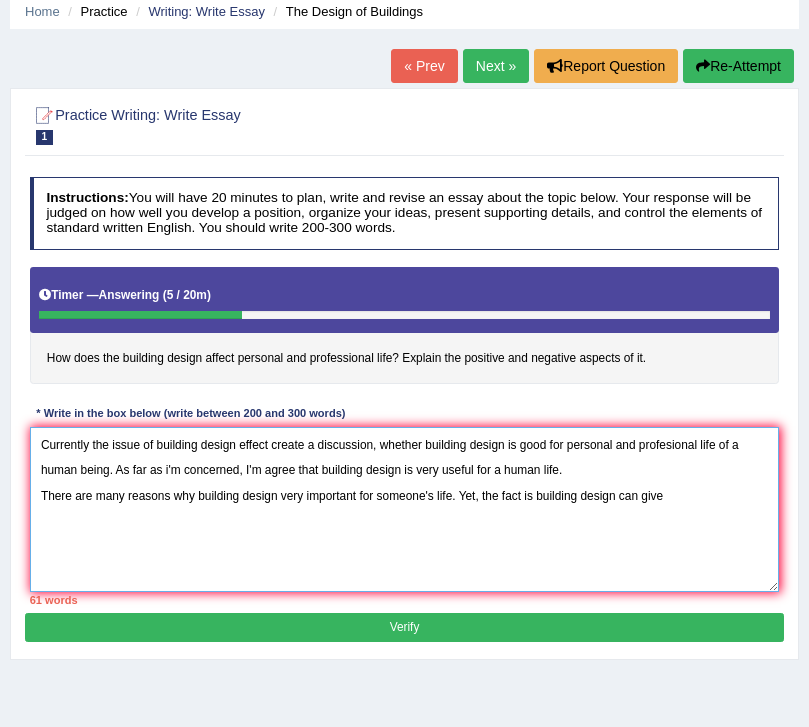 click on "Currently the issue of building design effect create a discussion, whether building design is good for personal and profesional life of a human being. As far as i'm concerned, I'm agree that building design is very useful for a human life.
There are many reasons why building design very important for someone's life. Yet, the fact is building design can give" at bounding box center (405, 509) 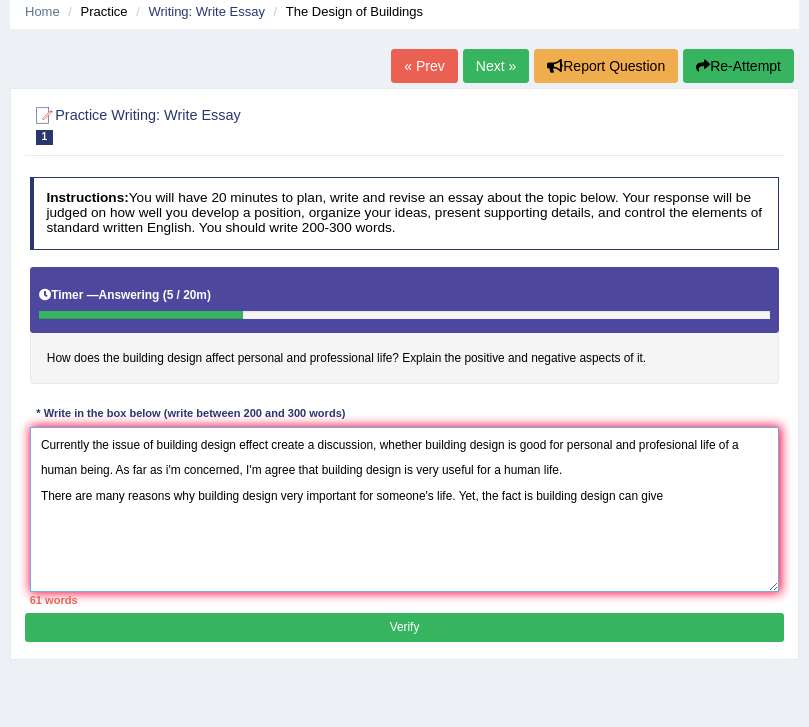 click on "Currently the issue of building design effect create a discussion, whether building design is good for personal and profesional life of a human being. As far as i'm concerned, I'm agree that building design is very useful for a human life.
There are many reasons why building design very important for someone's life. Yet, the fact is building design can give" at bounding box center [405, 509] 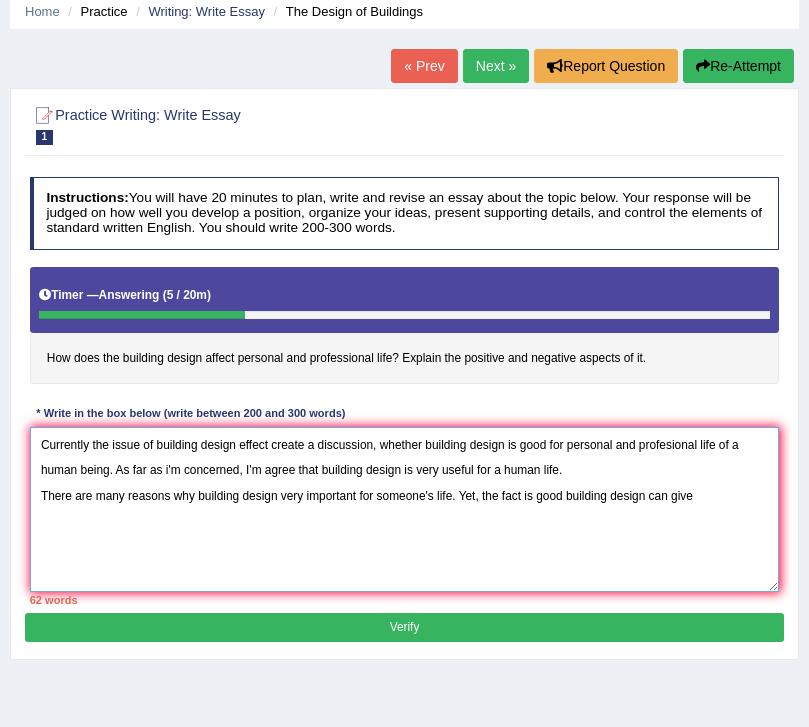 click on "Currently the issue of building design effect create a discussion, whether building design is good for personal and profesional life of a human being. As far as i'm concerned, I'm agree that building design is very useful for a human life.
There are many reasons why building design very important for someone's life. Yet, the fact is good building design can give" at bounding box center (405, 509) 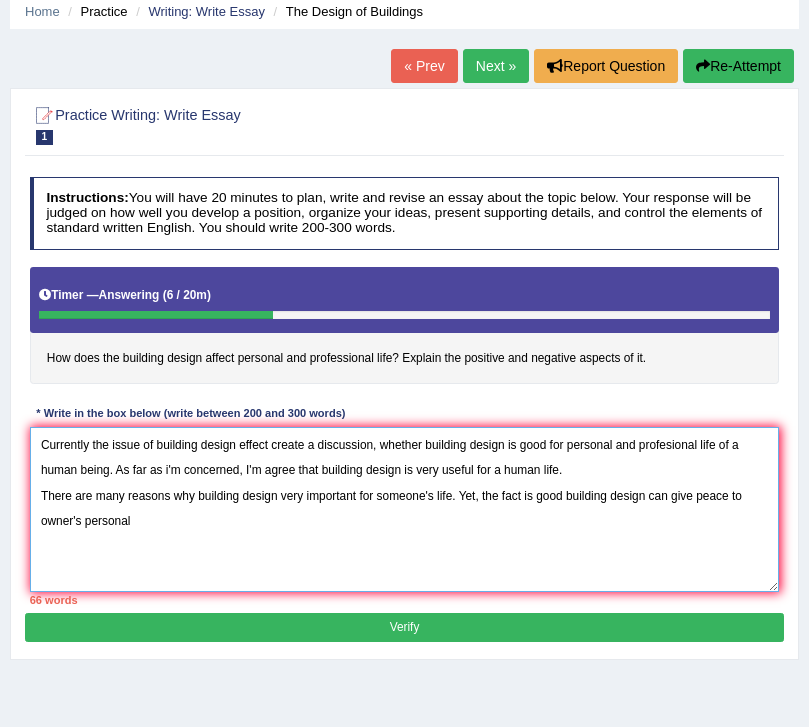 click on "Currently the issue of building design effect create a discussion, whether building design is good for personal and profesional life of a human being. As far as i'm concerned, I'm agree that building design is very useful for a human life.
There are many reasons why building design very important for someone's life. Yet, the fact is good building design can give peace to owner's personal" at bounding box center (405, 509) 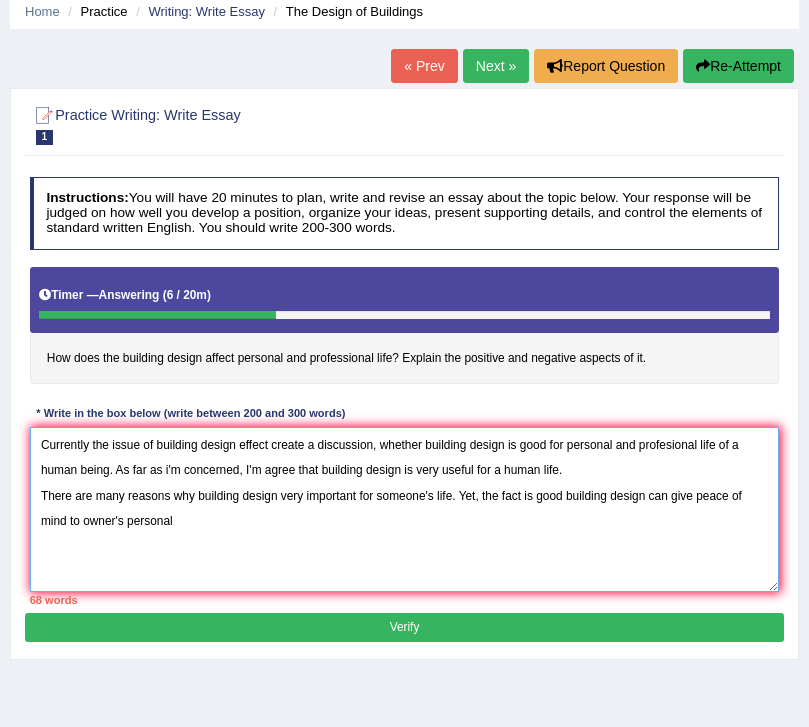 click on "Currently the issue of building design effect create a discussion, whether building design is good for personal and profesional life of a human being. As far as i'm concerned, I'm agree that building design is very useful for a human life.
There are many reasons why building design very important for someone's life. Yet, the fact is good building design can give peace of mind to owner's personal" at bounding box center [405, 509] 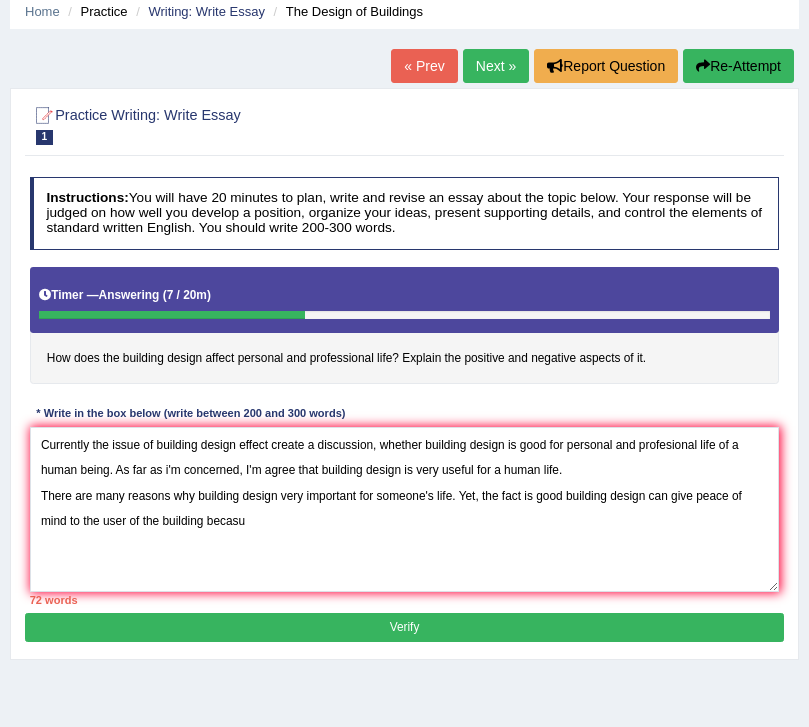 click on "How does the building design affect personal and professional life? Explain the positive and negative aspects of it." at bounding box center (405, 326) 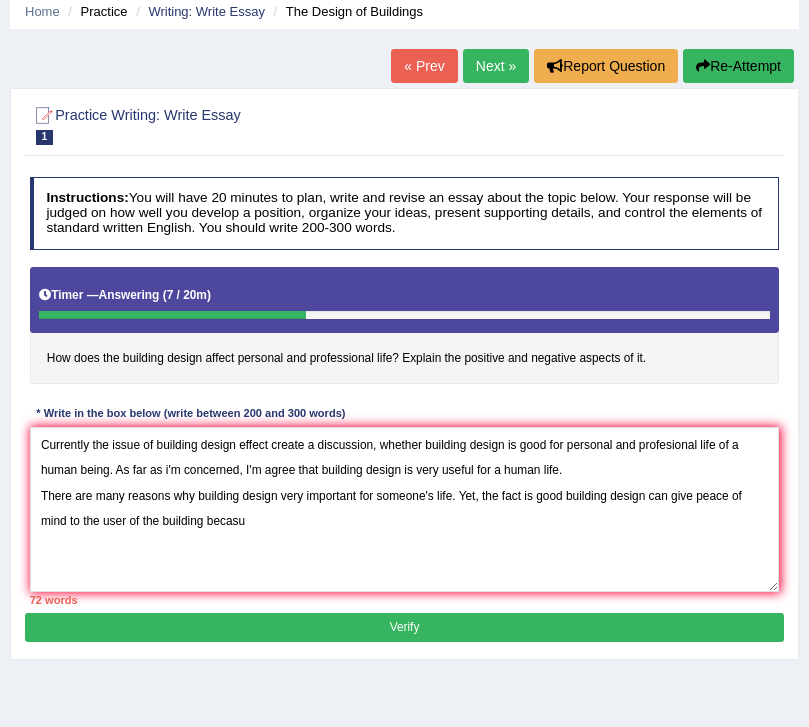 click on "How does the building design affect personal and professional life? Explain the positive and negative aspects of it." at bounding box center (405, 326) 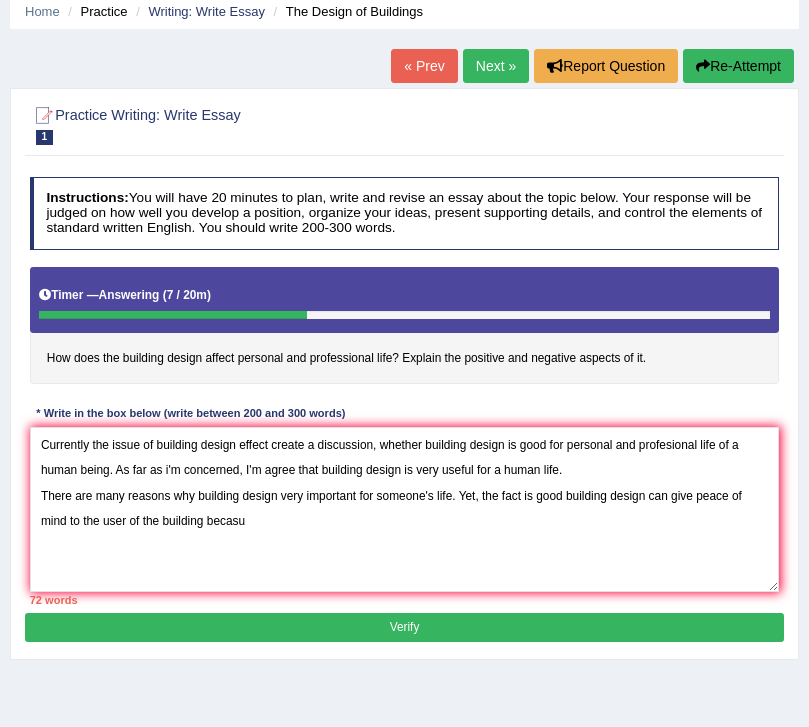 click on "How does the building design affect personal and professional life? Explain the positive and negative aspects of it." at bounding box center (405, 326) 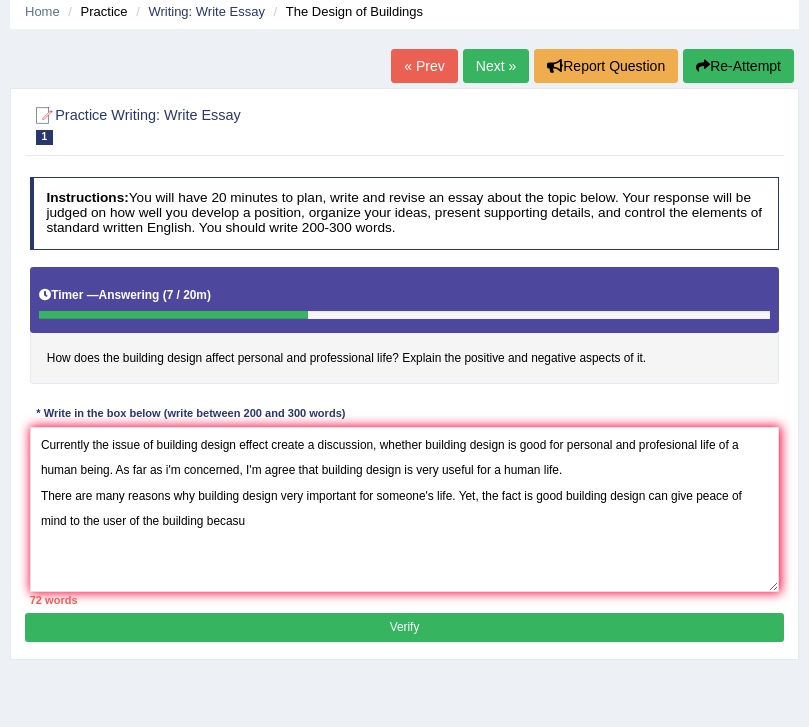 click on "How does the building design affect personal and professional life? Explain the positive and negative aspects of it." at bounding box center [405, 326] 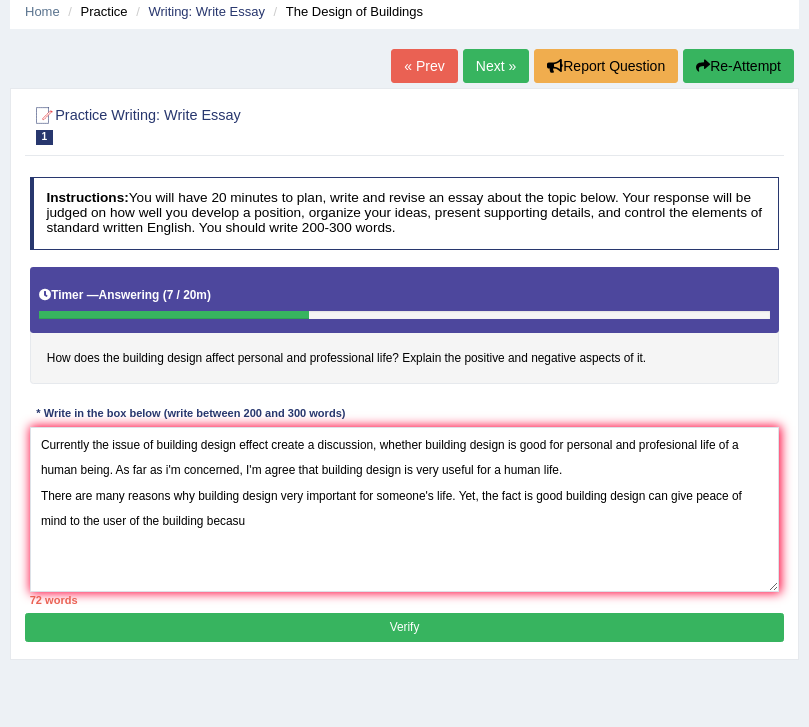 click on "How does the building design affect personal and professional life? Explain the positive and negative aspects of it." at bounding box center [405, 326] 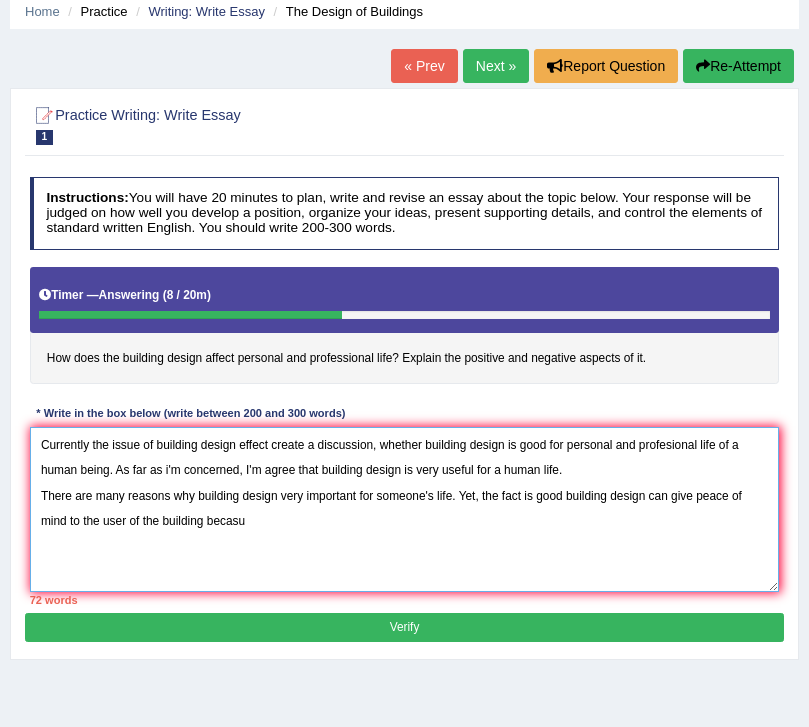 click on "Currently the issue of building design effect create a discussion, whether building design is good for personal and profesional life of a human being. As far as i'm concerned, I'm agree that building design is very useful for a human life.
There are many reasons why building design very important for someone's life. Yet, the fact is good building design can give peace of mind to the user of the building becasu" at bounding box center (405, 509) 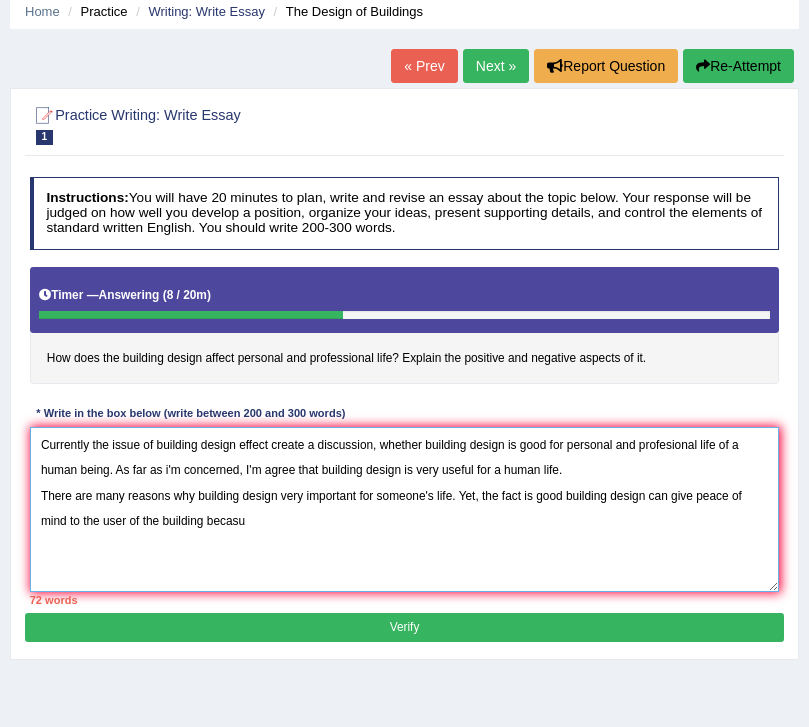 click on "Currently the issue of building design effect create a discussion, whether building design is good for personal and profesional life of a human being. As far as i'm concerned, I'm agree that building design is very useful for a human life.
There are many reasons why building design very important for someone's life. Yet, the fact is good building design can give peace of mind to the user of the building becasu" at bounding box center [405, 509] 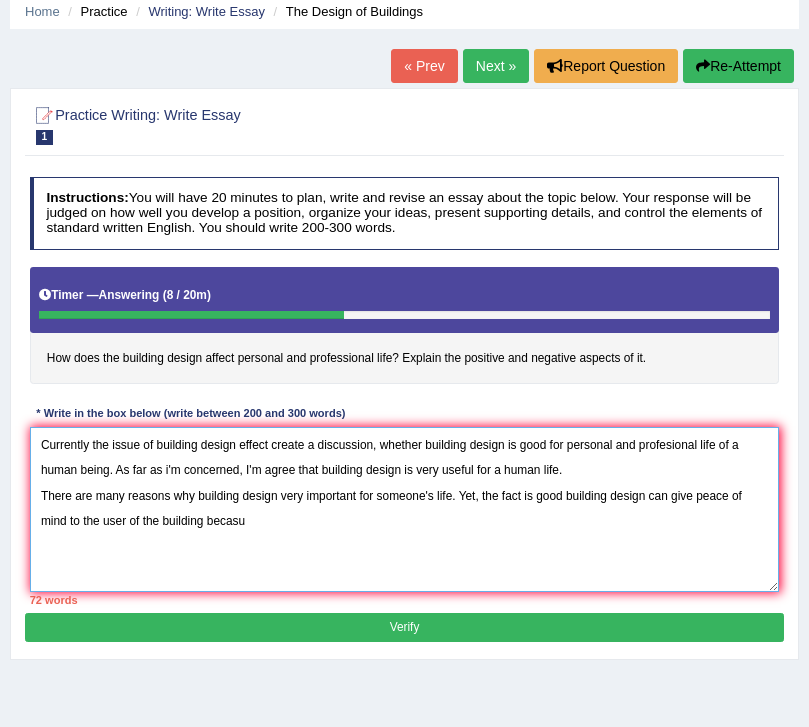 click on "Currently the issue of building design effect create a discussion, whether building design is good for personal and profesional life of a human being. As far as i'm concerned, I'm agree that building design is very useful for a human life.
There are many reasons why building design very important for someone's life. Yet, the fact is good building design can give peace of mind to the user of the building becasu" at bounding box center [405, 509] 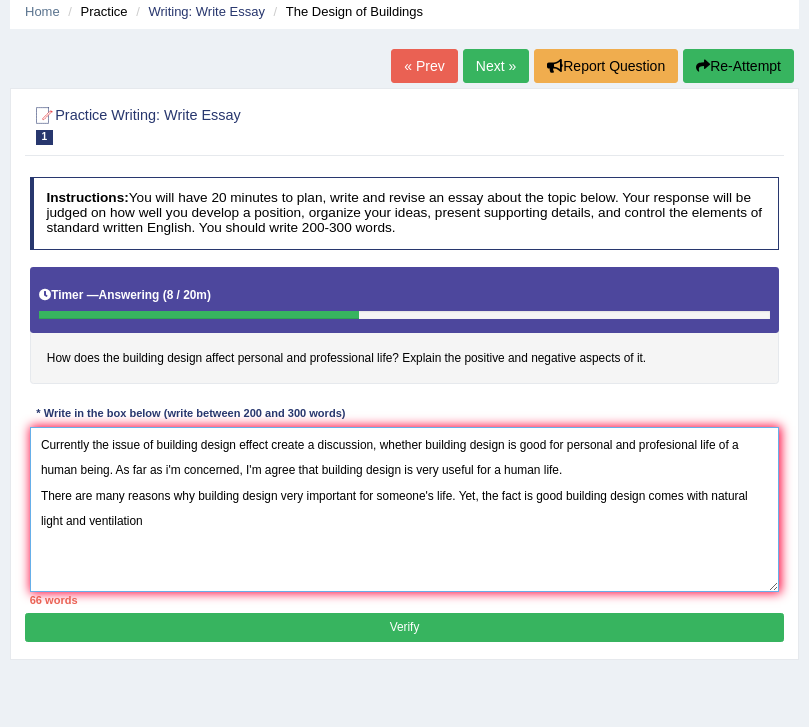 click on "Currently the issue of building design effect create a discussion, whether building design is good for personal and profesional life of a human being. As far as i'm concerned, I'm agree that building design is very useful for a human life.
There are many reasons why building design very important for someone's life. Yet, the fact is good building design comes with natural light and ventilation" at bounding box center (405, 509) 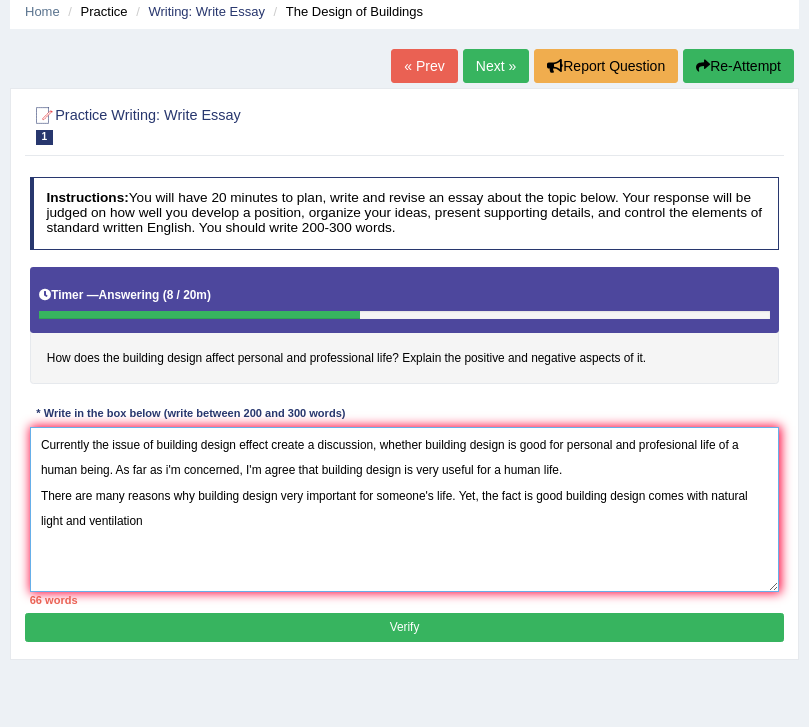 click on "Currently the issue of building design effect create a discussion, whether building design is good for personal and profesional life of a human being. As far as i'm concerned, I'm agree that building design is very useful for a human life.
There are many reasons why building design very important for someone's life. Yet, the fact is good building design comes with natural light and ventilation" at bounding box center [405, 509] 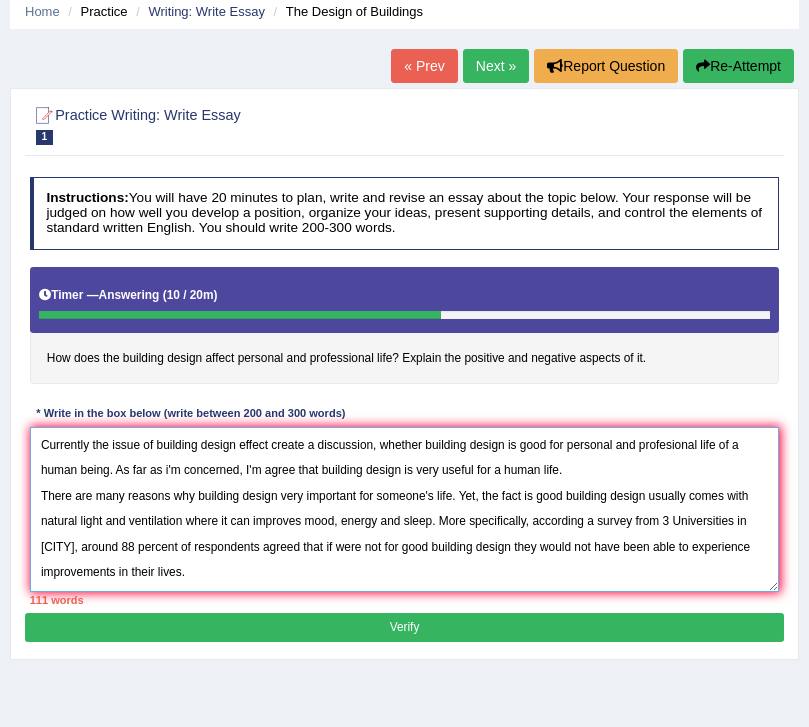 scroll, scrollTop: 14, scrollLeft: 0, axis: vertical 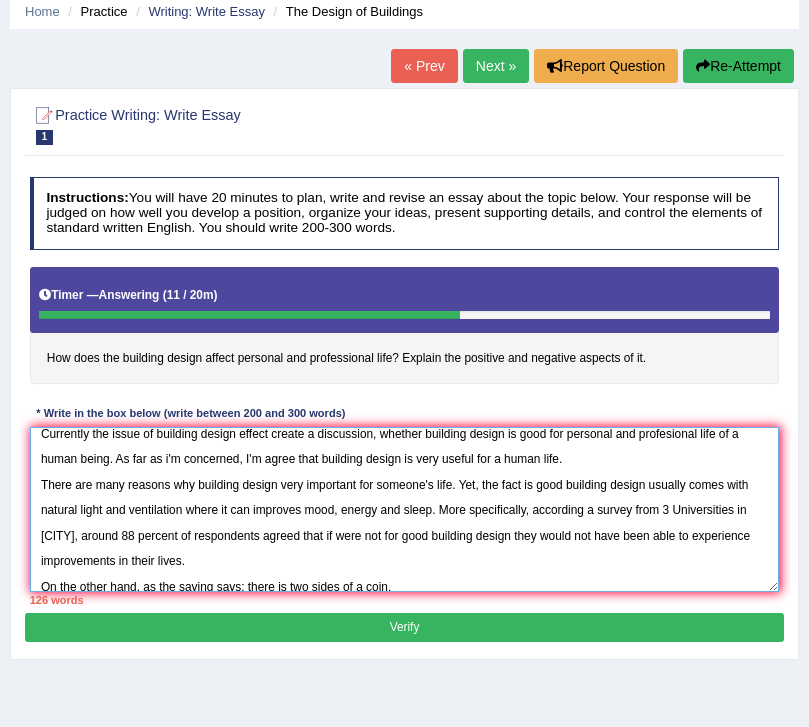 click on "Currently the issue of building design effect create a discussion, whether building design is good for personal and profesional life of a human being. As far as i'm concerned, I'm agree that building design is very useful for a human life.
There are many reasons why building design very important for someone's life. Yet, the fact is good building design usually comes with natural light and ventilation where it can improves mood, energy and sleep. More specifically, according a survey from 3 Universities in [CITY], around 88 percent of respondents agreed that if were not for good building design they would not have been able to experience improvements in their lives.
On the other hand, as the saying says: there is two sides of a coin." at bounding box center [405, 509] 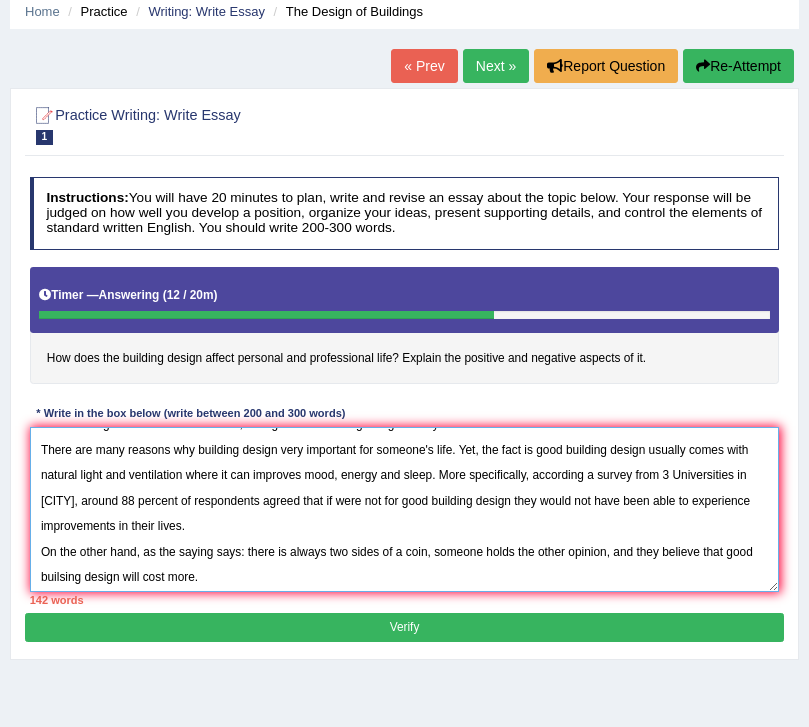 scroll, scrollTop: 72, scrollLeft: 0, axis: vertical 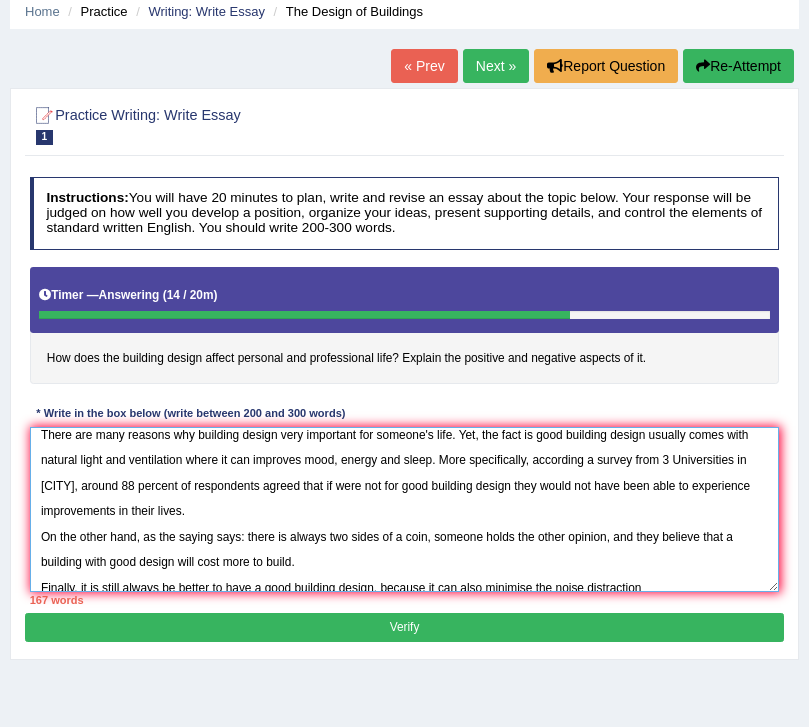 click on "Currently the issue of building design effect create a discussion, whether building design is good for personal and profesional life of a human being. As far as i'm concerned, I'm agree that building design is very useful for a human life.
There are many reasons why building design very important for someone's life. Yet, the fact is good building design usually comes with natural light and ventilation where it can improves mood, energy and sleep. More specifically, according a survey from 3 Universities in [CITY], around 88 percent of respondents agreed that if were not for good building design they would not have been able to experience improvements in their lives.
On the other hand, as the saying says: there is always two sides of a coin, someone holds the other opinion, and they believe that a building with good design will cost more to build.
Finally, it is still always be better to have a good building design, because it can also minimise the noise distraction" at bounding box center (405, 509) 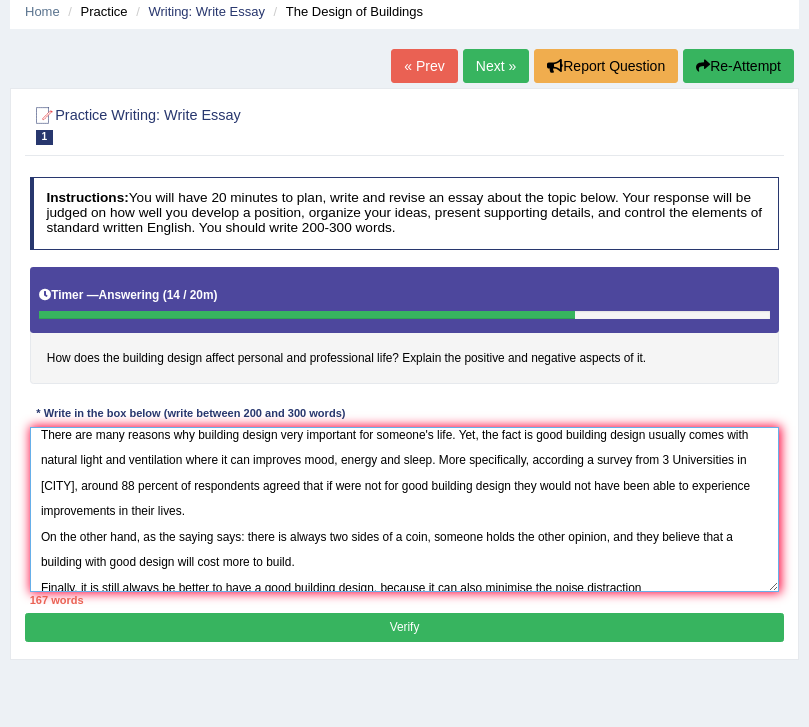click on "Currently the issue of building design effect create a discussion, whether building design is good for personal and profesional life of a human being. As far as i'm concerned, I'm agree that building design is very useful for a human life.
There are many reasons why building design very important for someone's life. Yet, the fact is good building design usually comes with natural light and ventilation where it can improves mood, energy and sleep. More specifically, according a survey from 3 Universities in [CITY], around 88 percent of respondents agreed that if were not for good building design they would not have been able to experience improvements in their lives.
On the other hand, as the saying says: there is always two sides of a coin, someone holds the other opinion, and they believe that a building with good design will cost more to build.
Finally, it is still always be better to have a good building design, because it can also minimise the noise distraction" at bounding box center (405, 509) 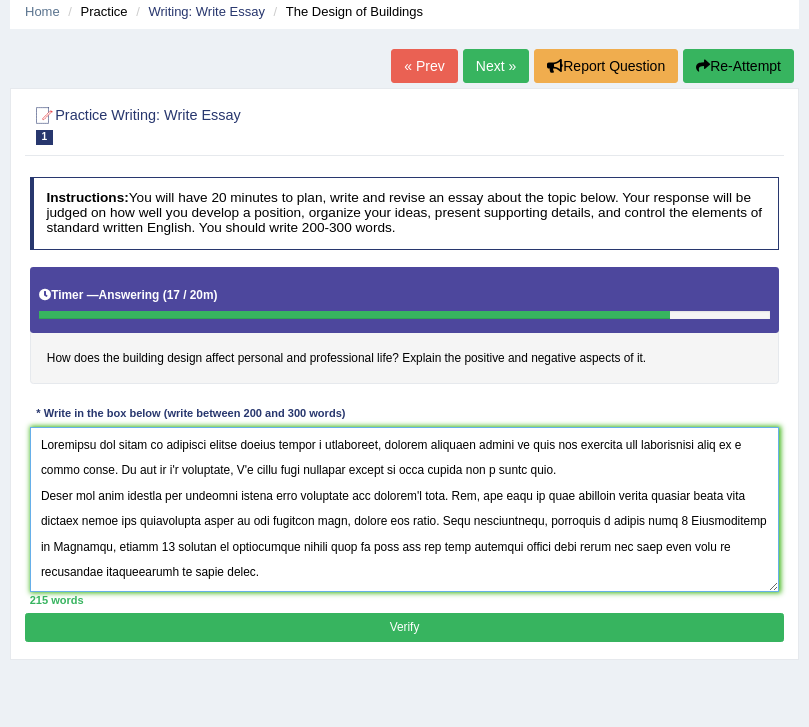 scroll, scrollTop: 0, scrollLeft: 0, axis: both 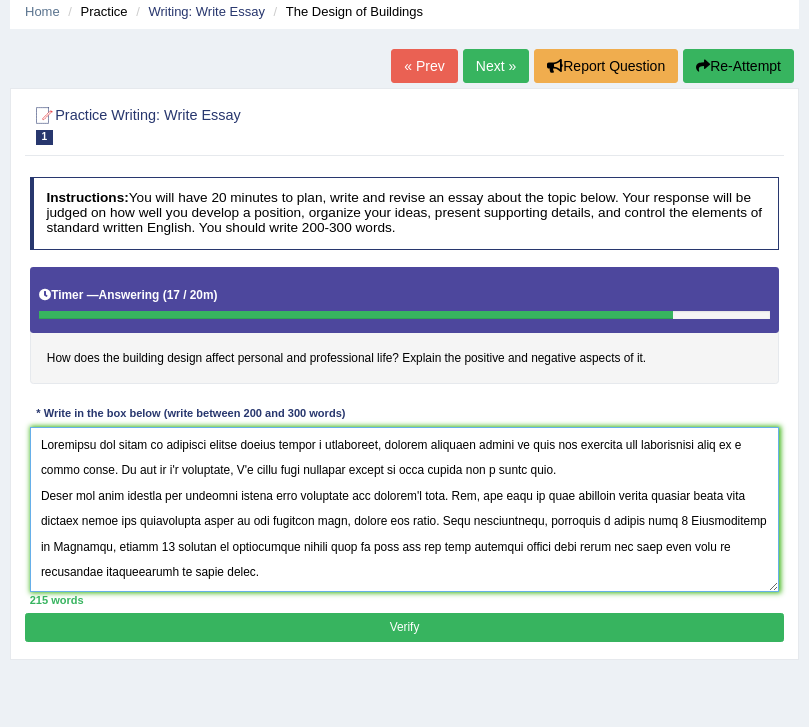 click at bounding box center (405, 509) 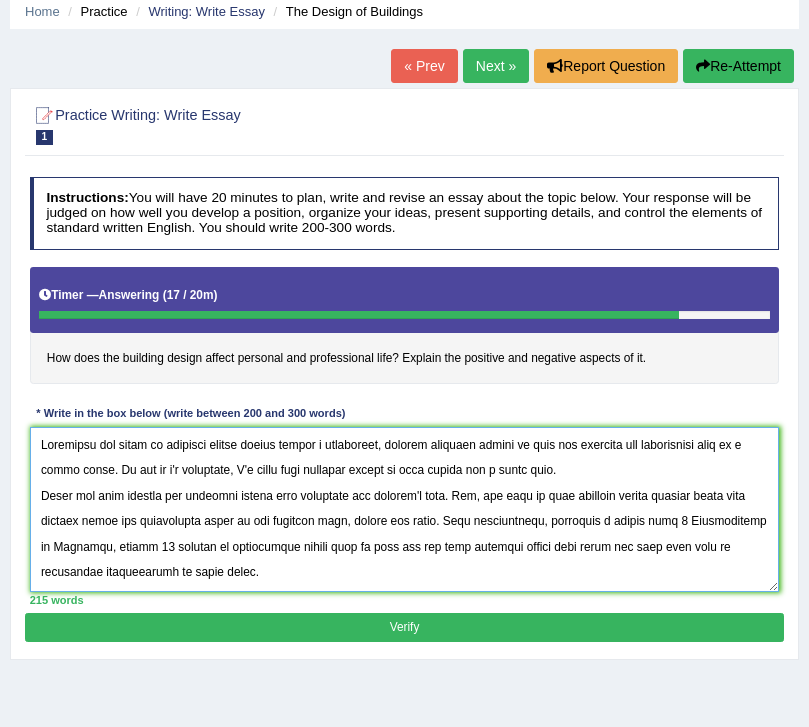 click at bounding box center (405, 509) 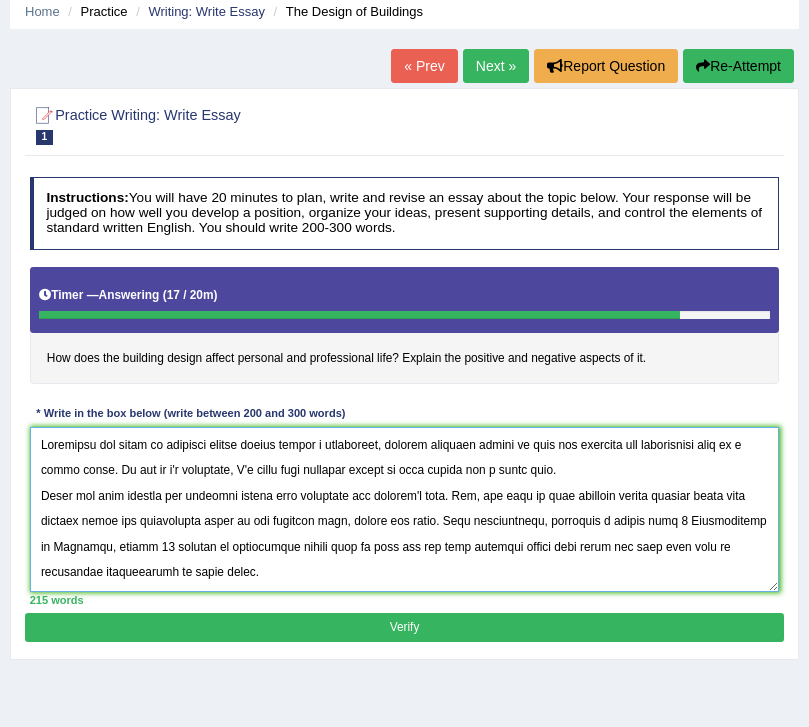 click at bounding box center (405, 509) 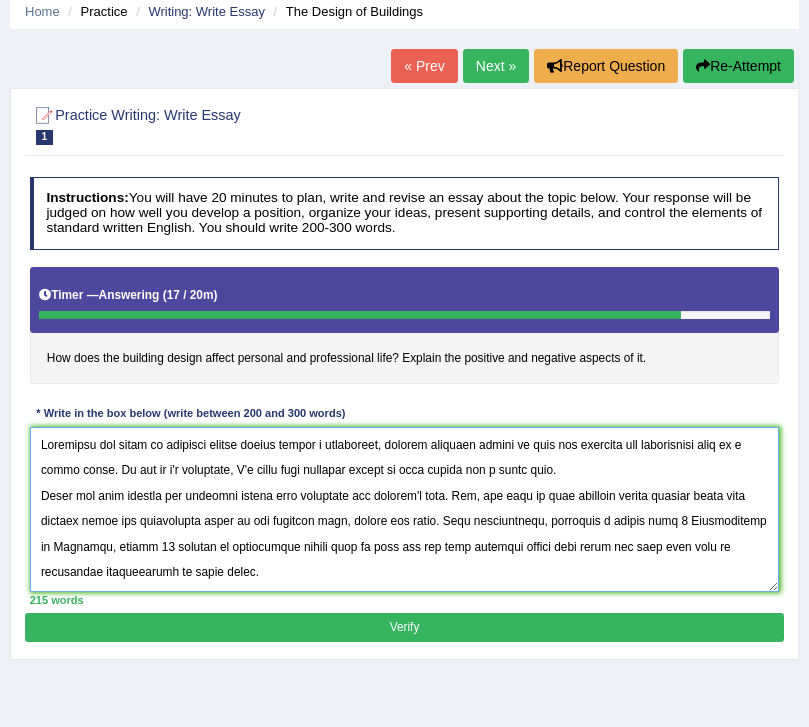 click at bounding box center (405, 509) 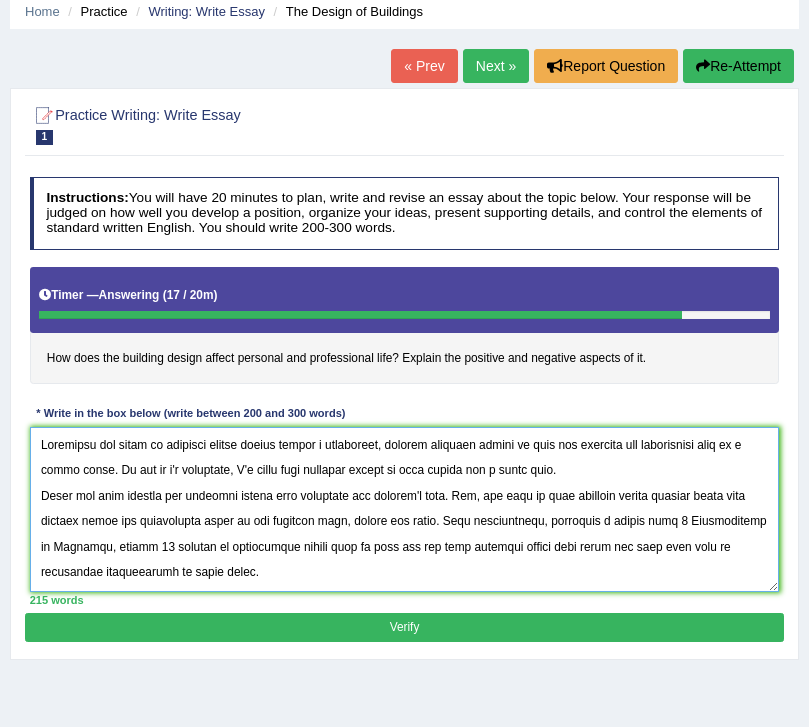 click at bounding box center [405, 509] 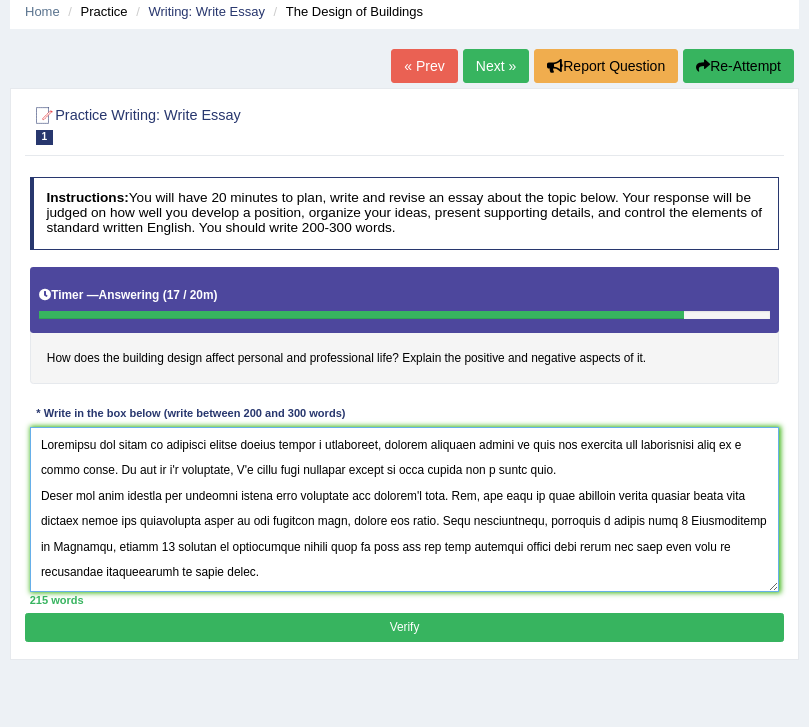click at bounding box center (405, 509) 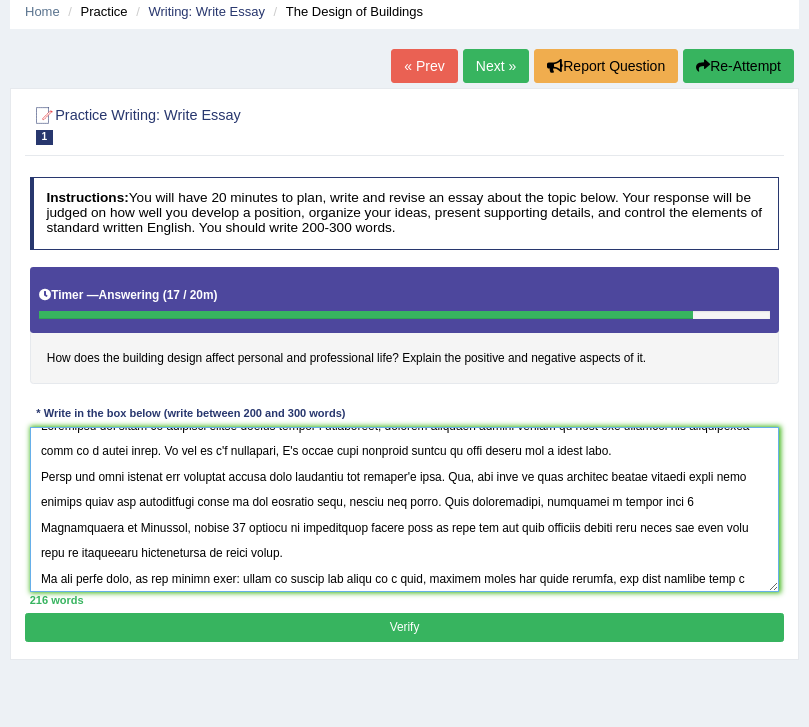 scroll, scrollTop: 17, scrollLeft: 0, axis: vertical 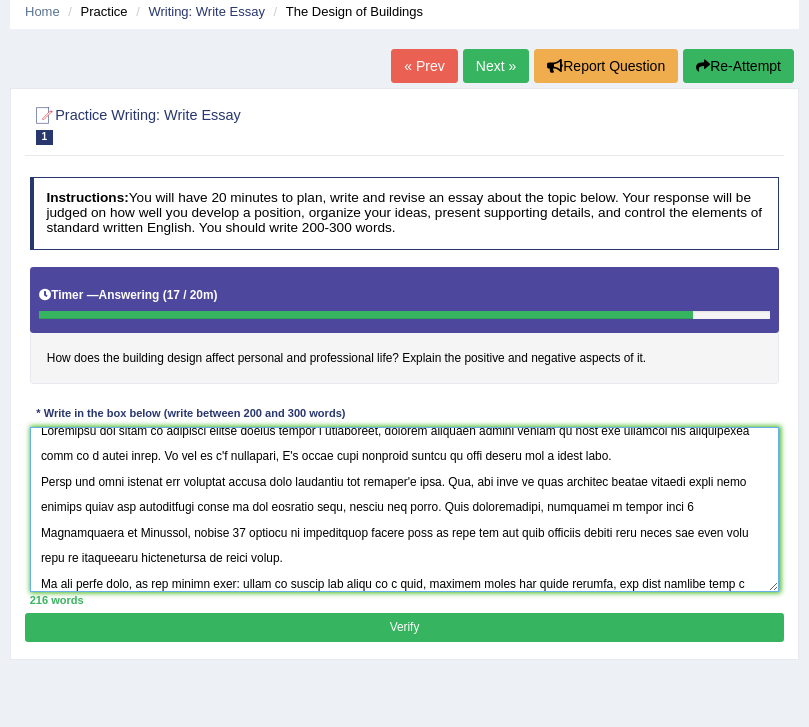click at bounding box center (405, 509) 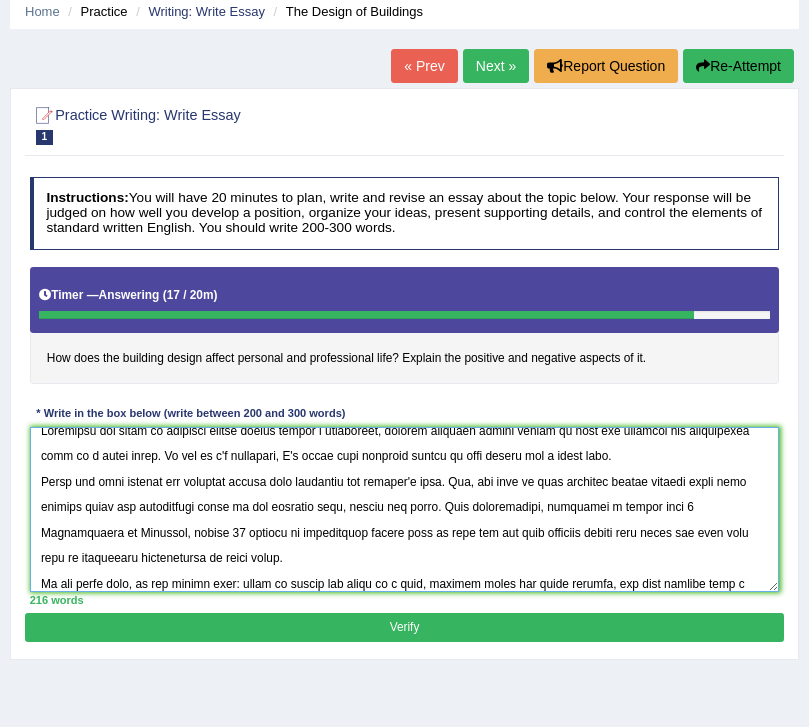 click at bounding box center (405, 509) 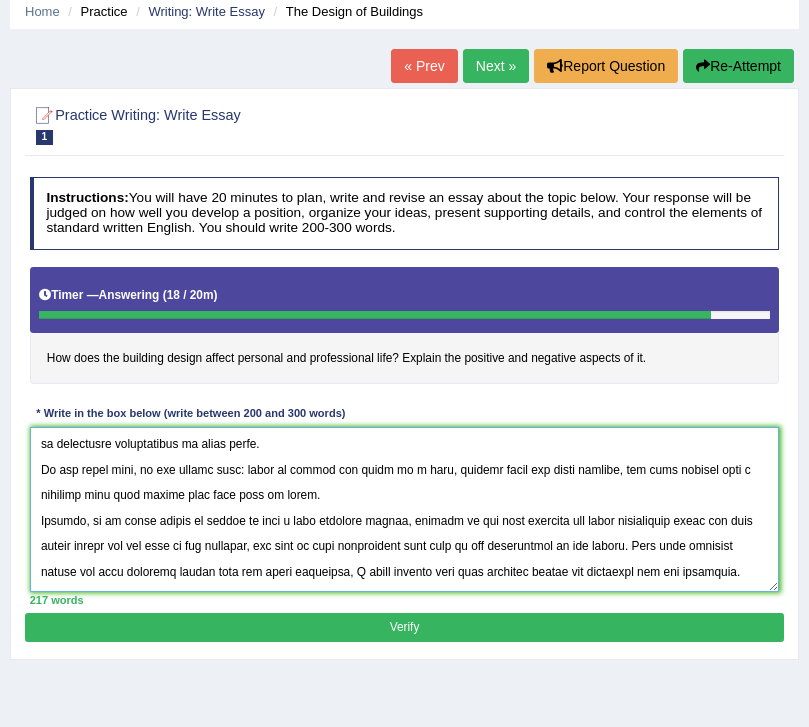 scroll, scrollTop: 172, scrollLeft: 0, axis: vertical 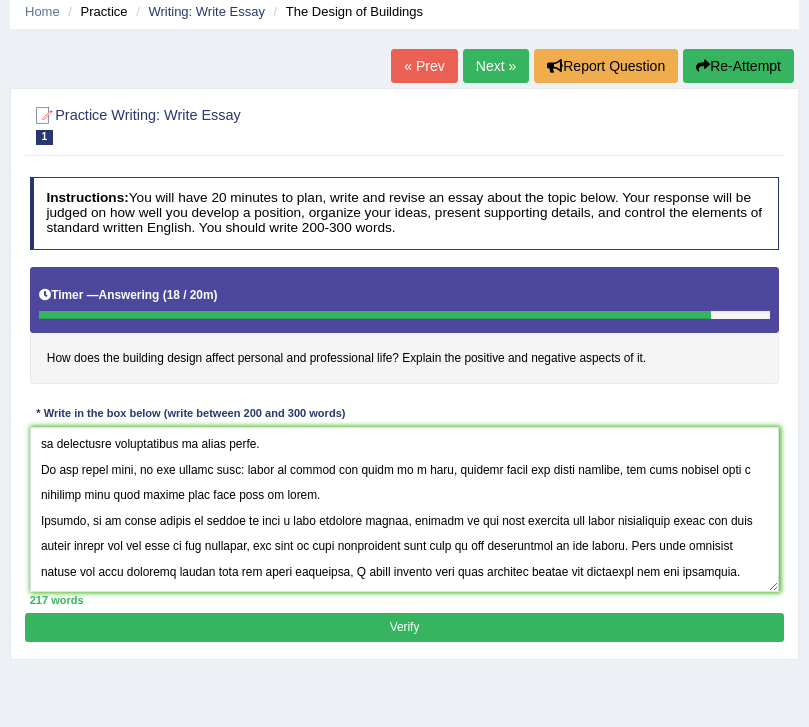 click on "Verify" at bounding box center (404, 627) 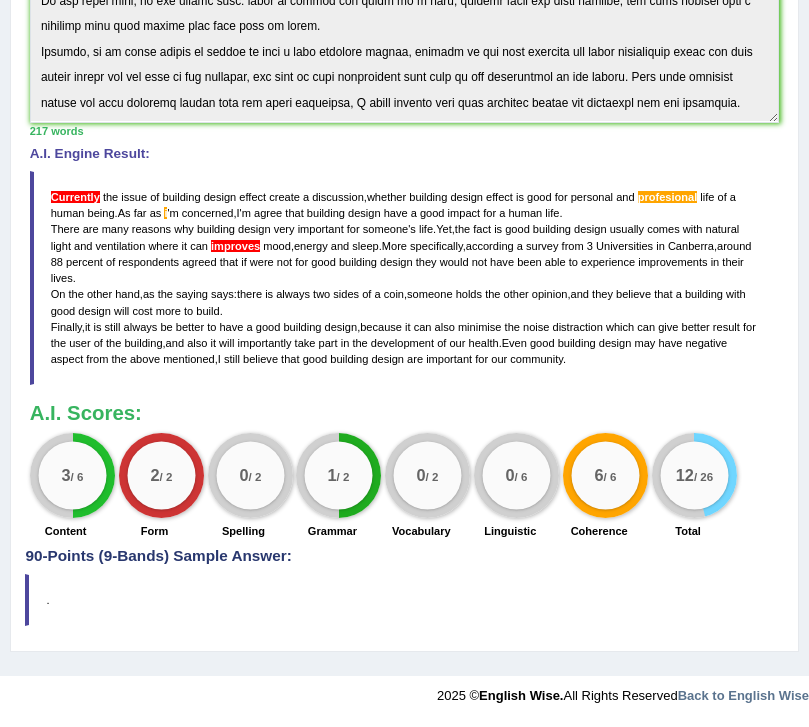 scroll, scrollTop: 506, scrollLeft: 0, axis: vertical 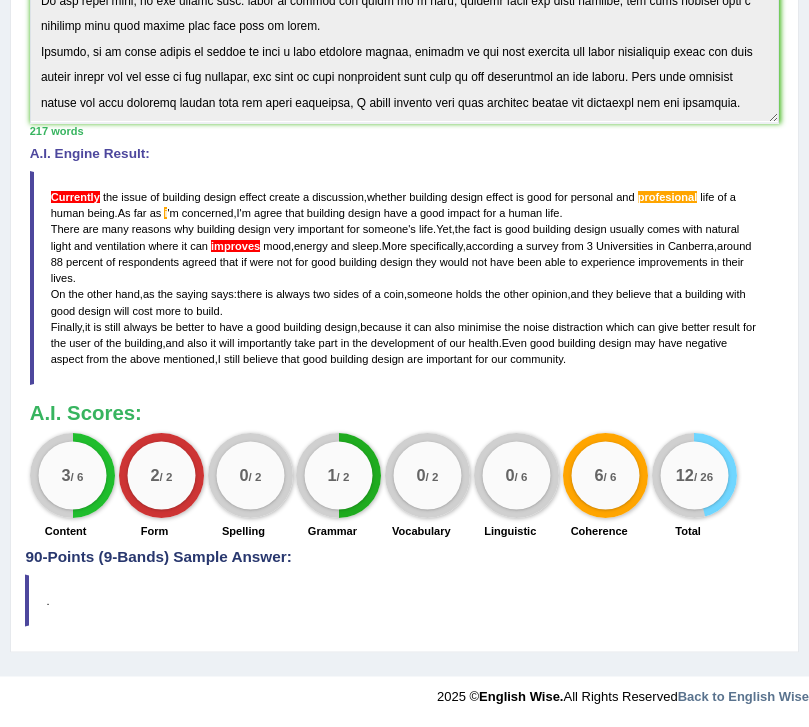 click on "." at bounding box center [404, 601] 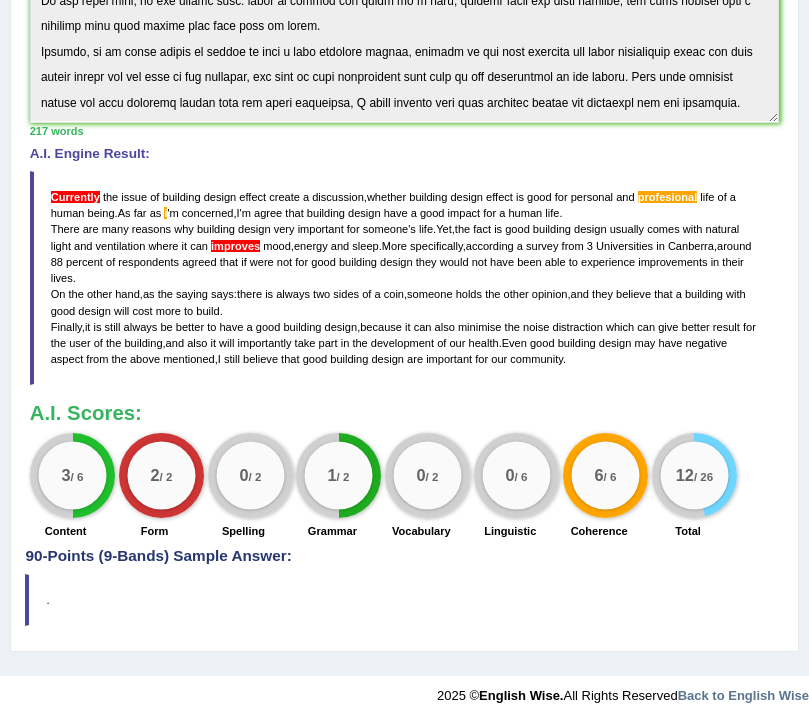 scroll, scrollTop: 506, scrollLeft: 0, axis: vertical 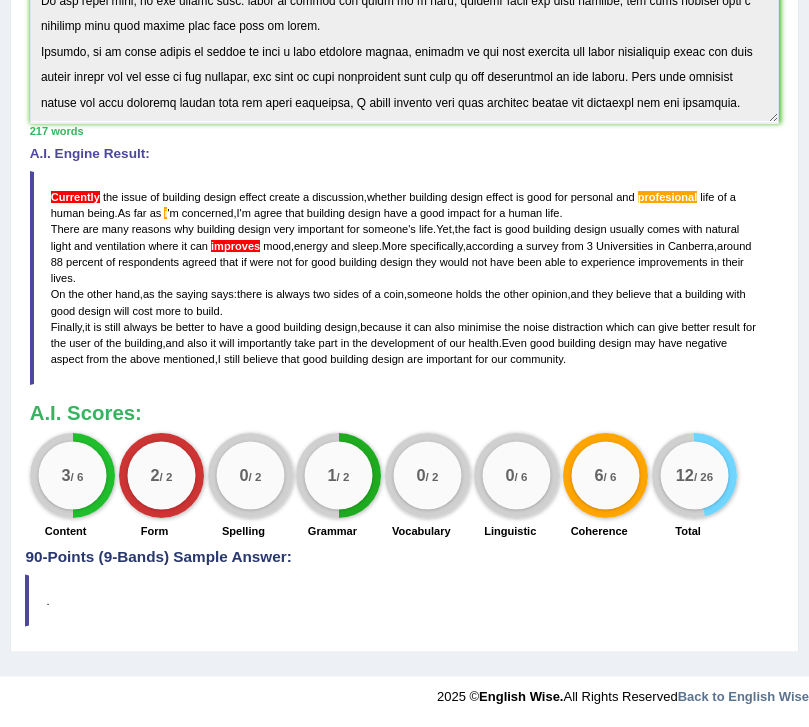 click on "2  / 2" at bounding box center [161, 477] 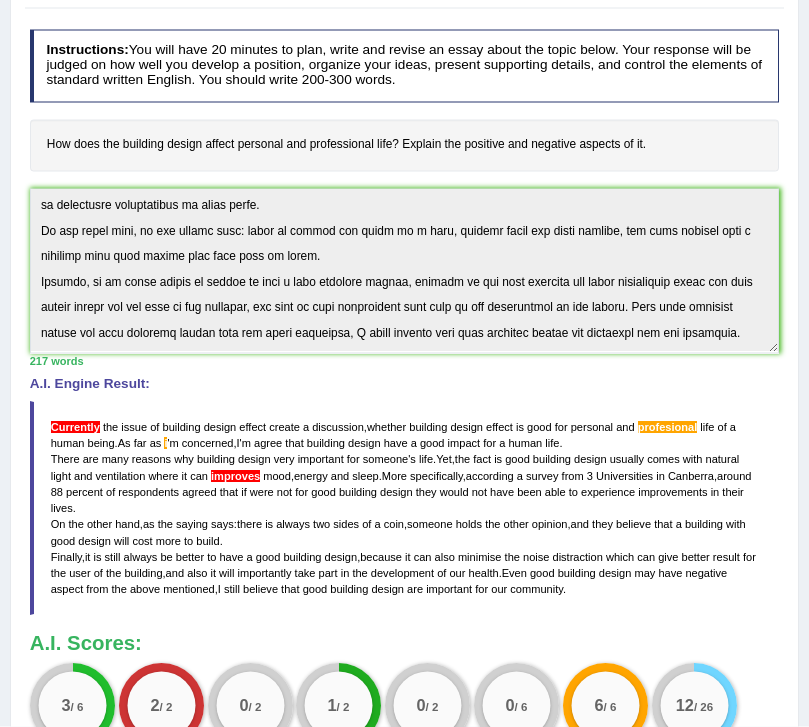 scroll, scrollTop: 228, scrollLeft: 0, axis: vertical 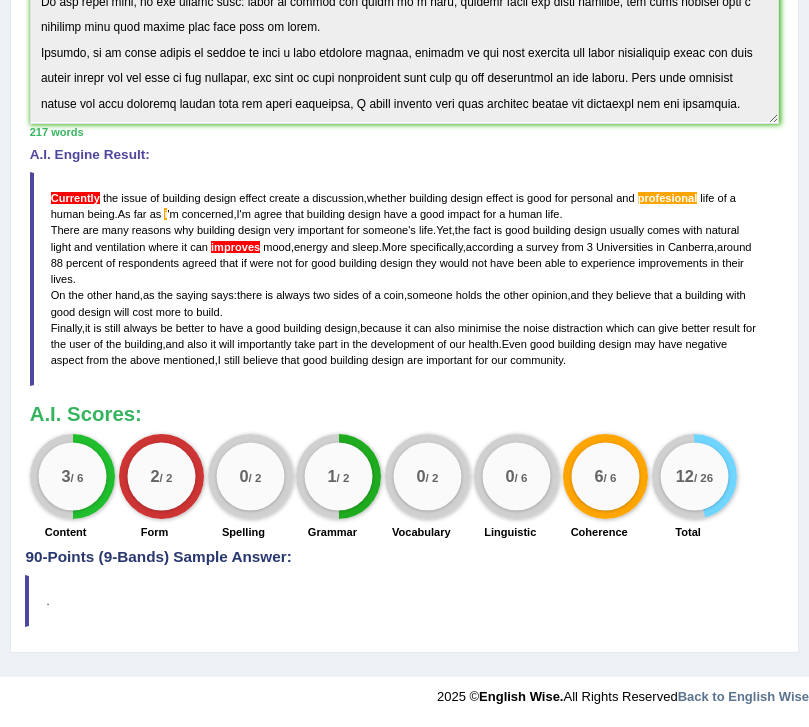 click on "0  / 6" at bounding box center [517, 477] 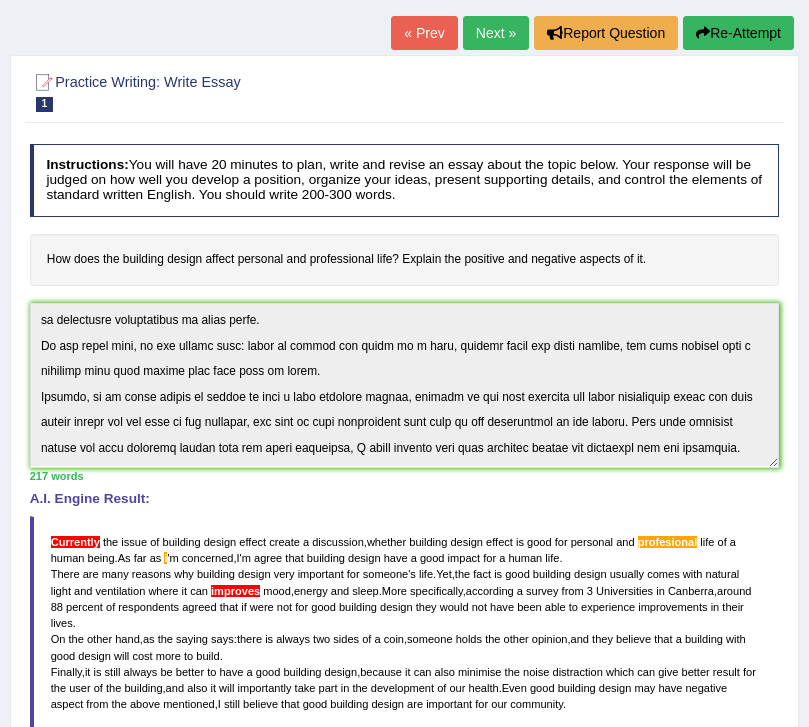 scroll, scrollTop: 112, scrollLeft: 0, axis: vertical 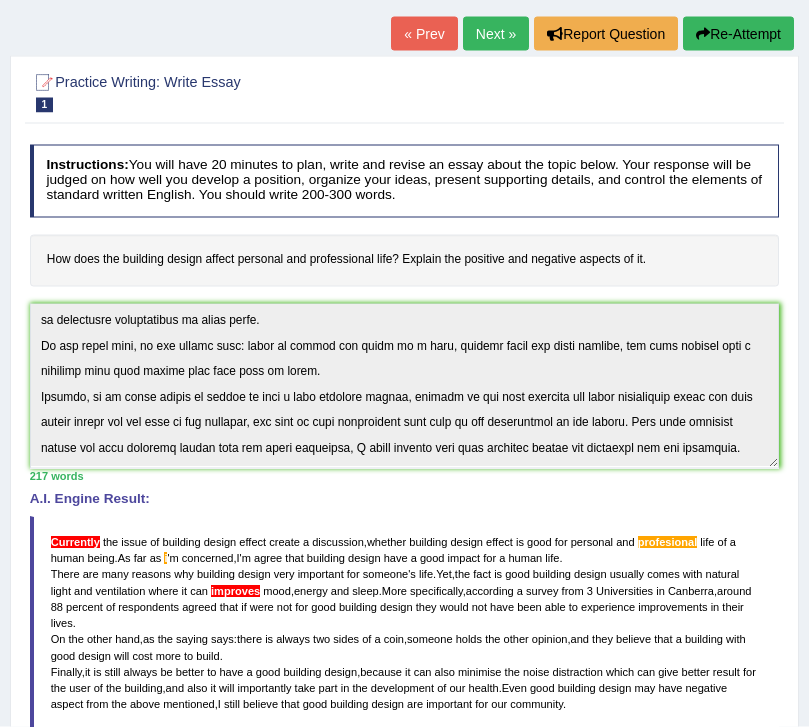 click on "Re-Attempt" at bounding box center (738, 34) 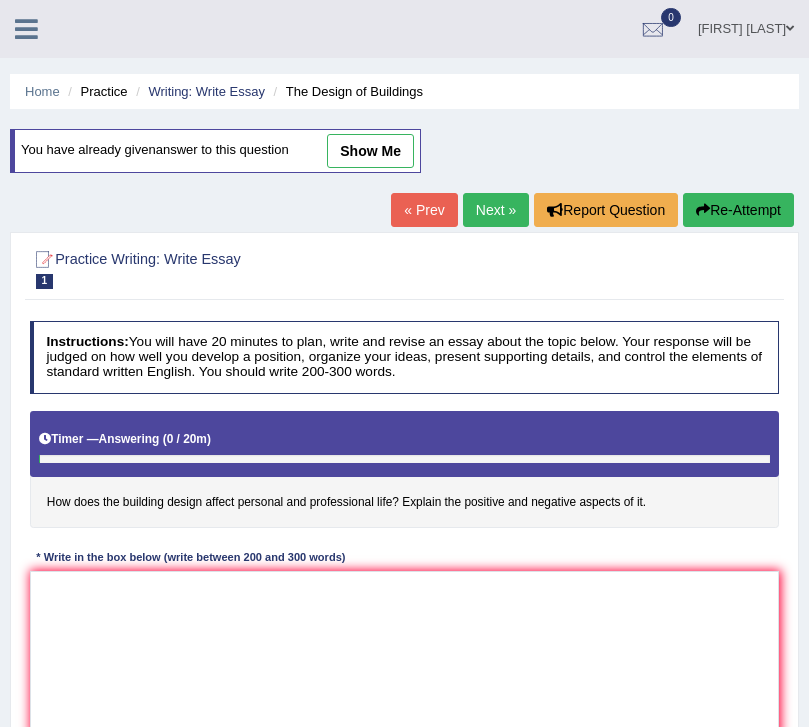 scroll, scrollTop: 113, scrollLeft: 0, axis: vertical 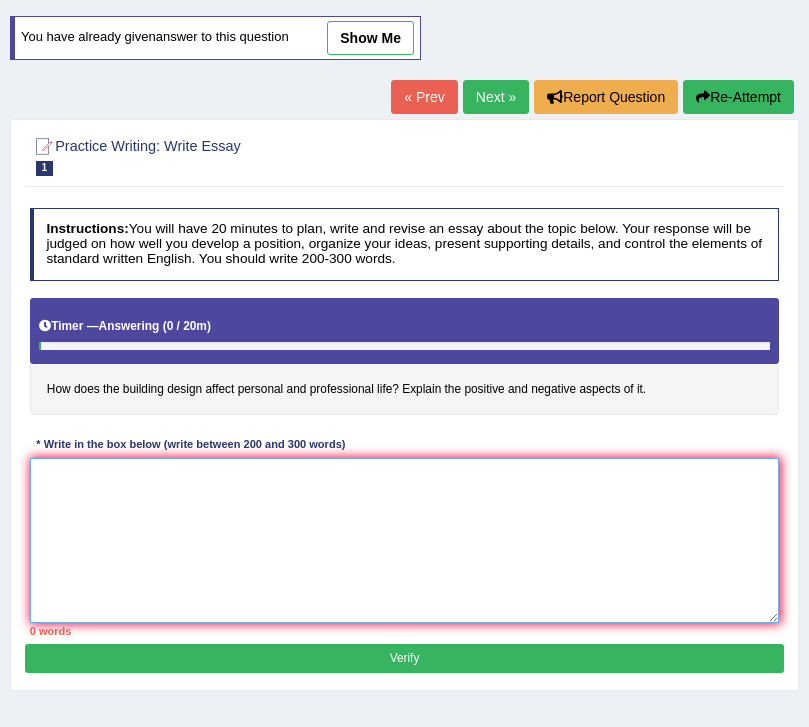 click at bounding box center [405, 540] 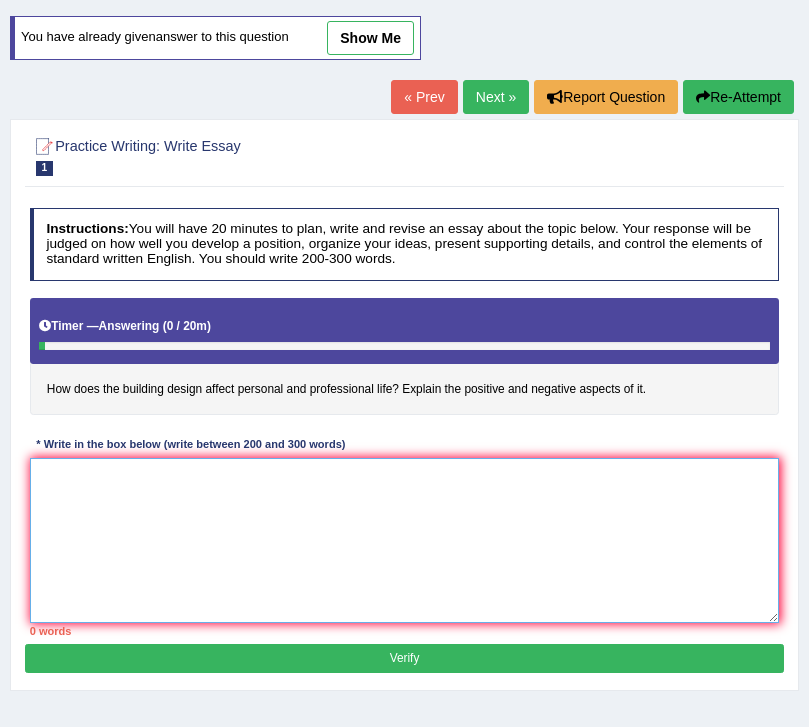click at bounding box center (405, 540) 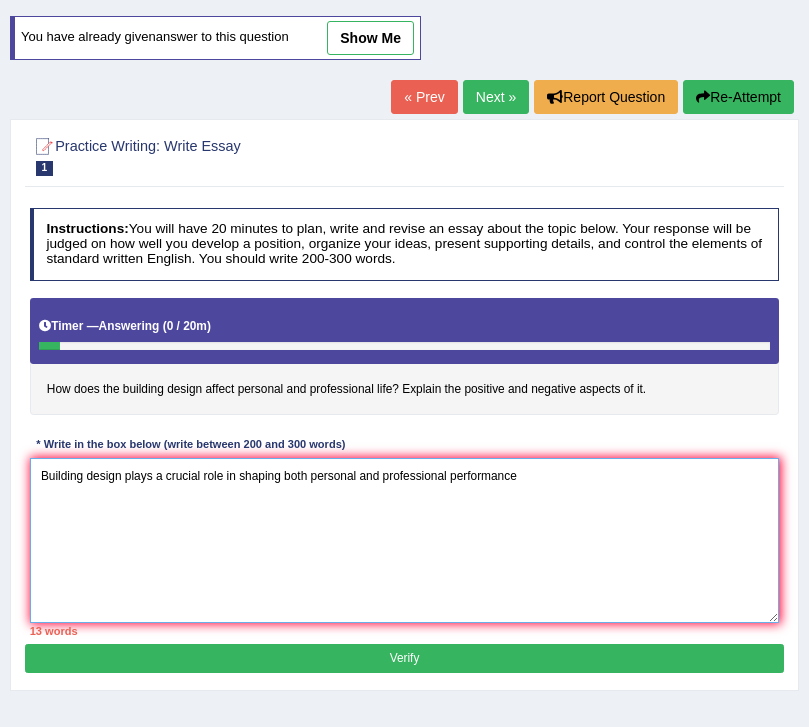 click on "Building design plays a crucial role in shaping both personal and professional performance" at bounding box center [405, 540] 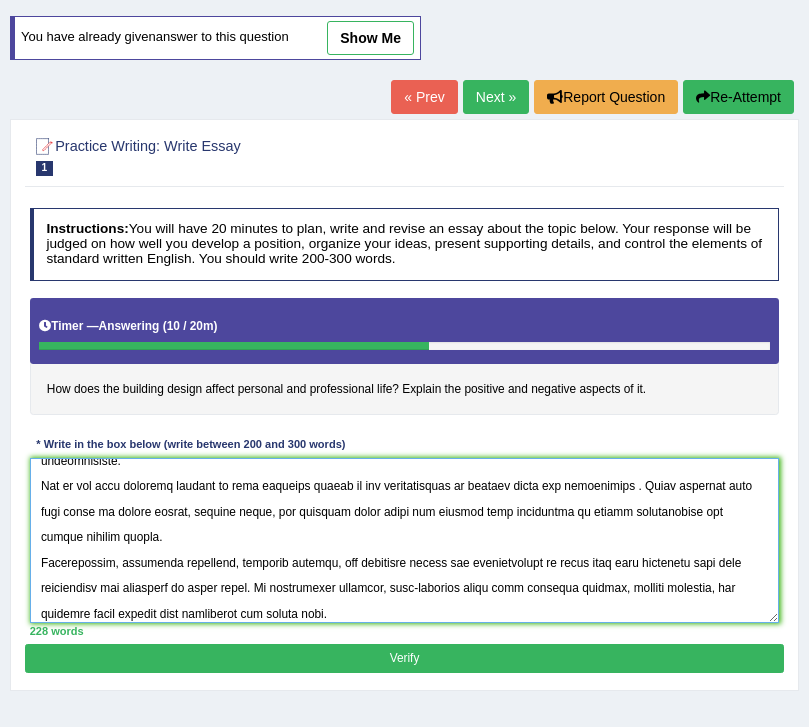 scroll, scrollTop: 82, scrollLeft: 0, axis: vertical 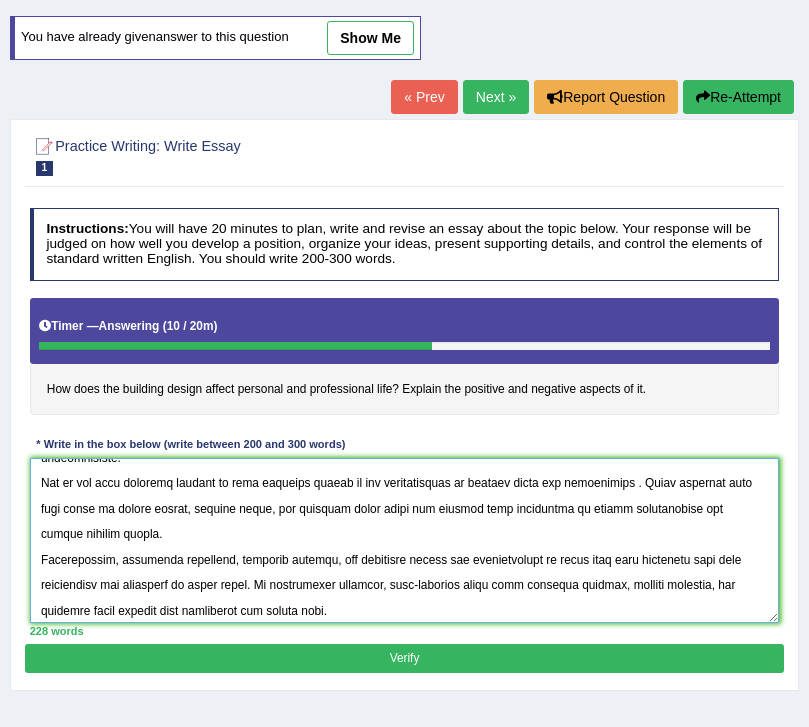 click at bounding box center (405, 540) 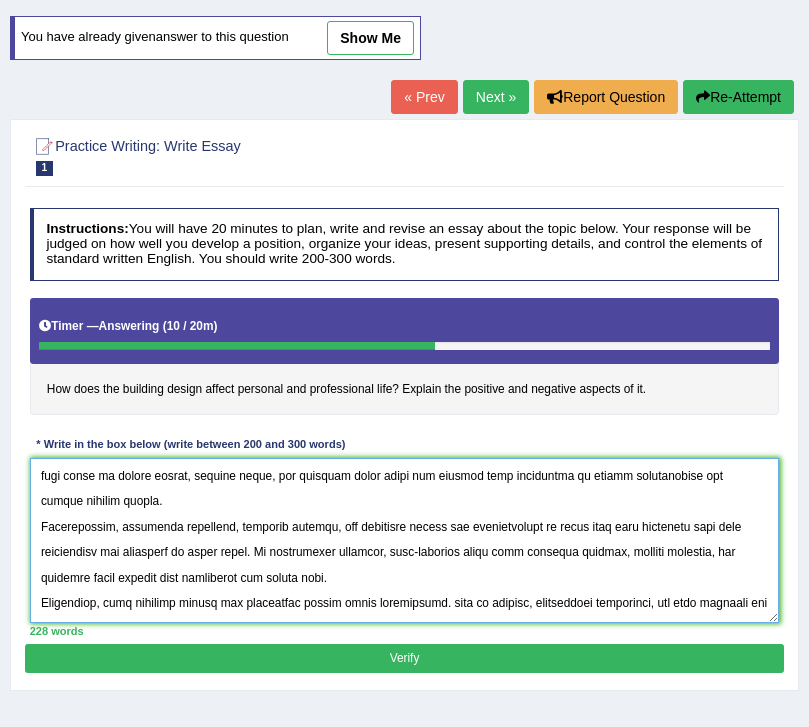 scroll, scrollTop: 122, scrollLeft: 0, axis: vertical 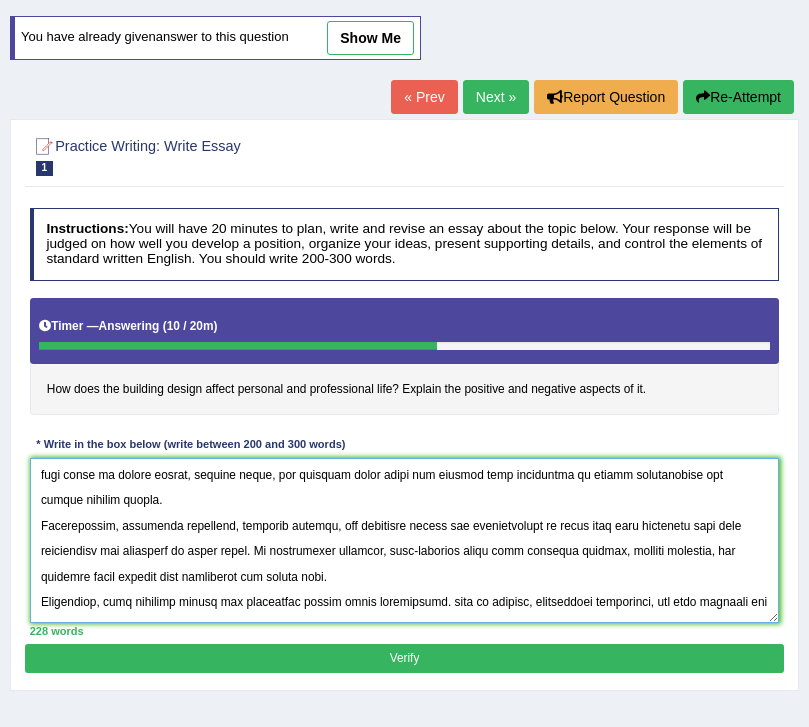 click at bounding box center [405, 540] 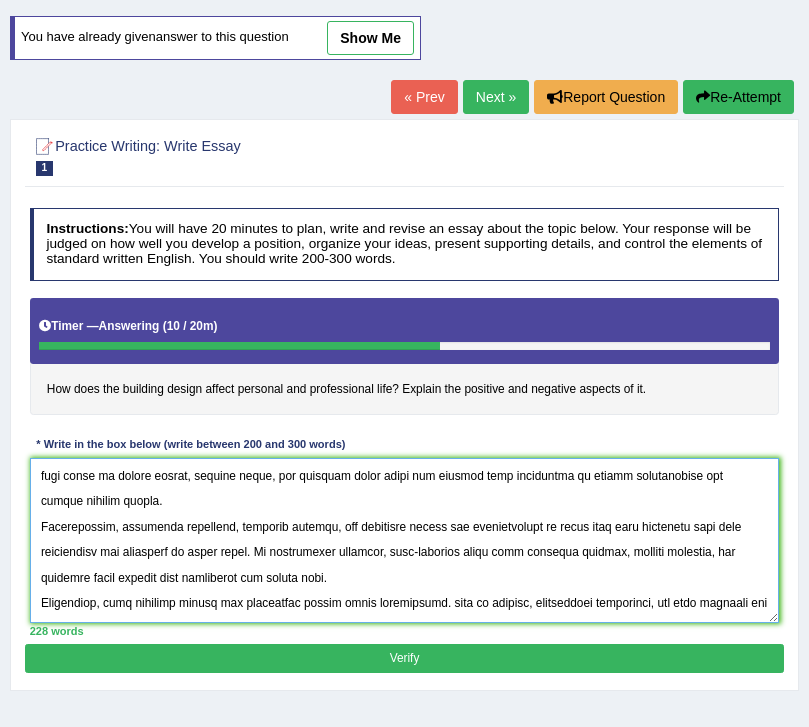scroll, scrollTop: 122, scrollLeft: 0, axis: vertical 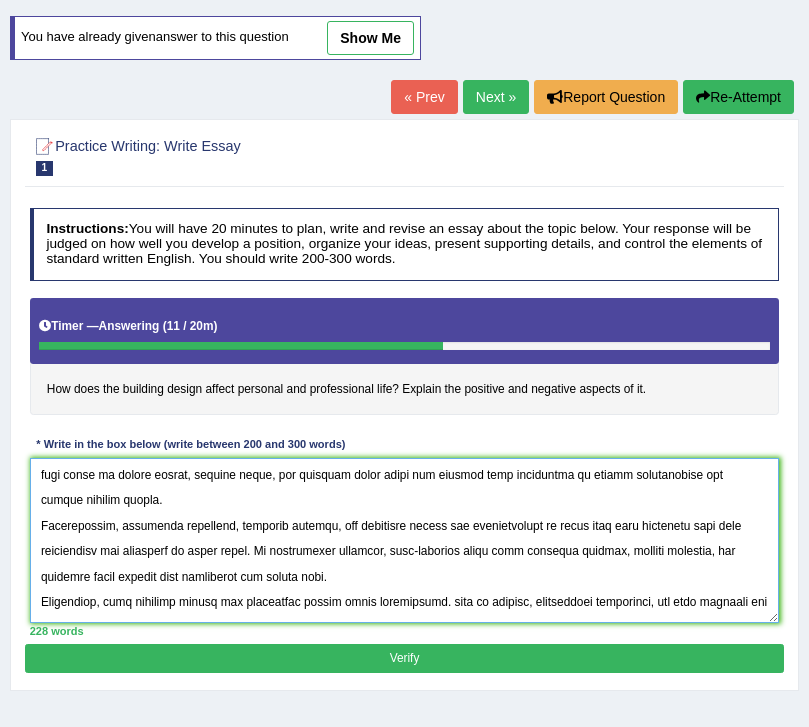 click at bounding box center [405, 540] 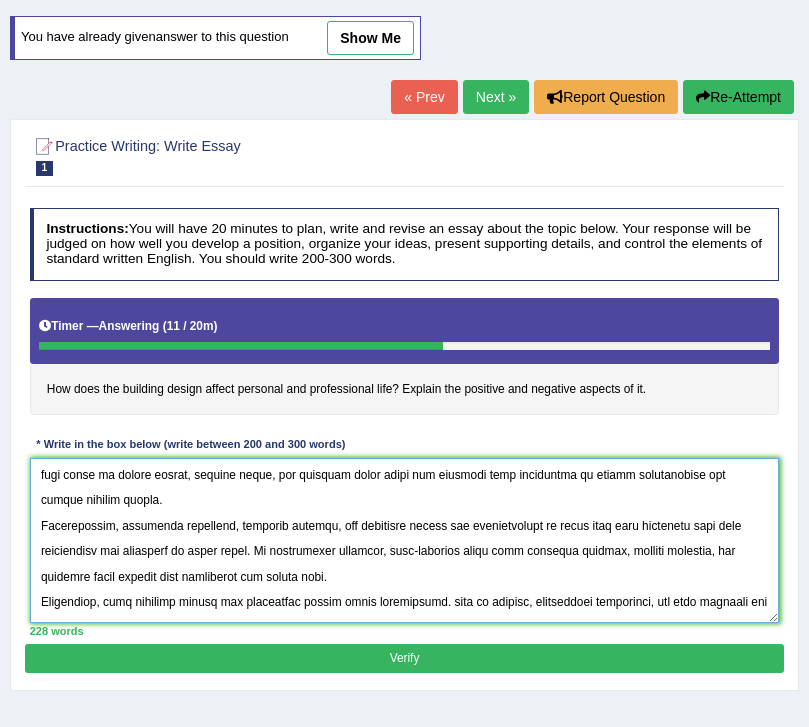 scroll, scrollTop: 116, scrollLeft: 0, axis: vertical 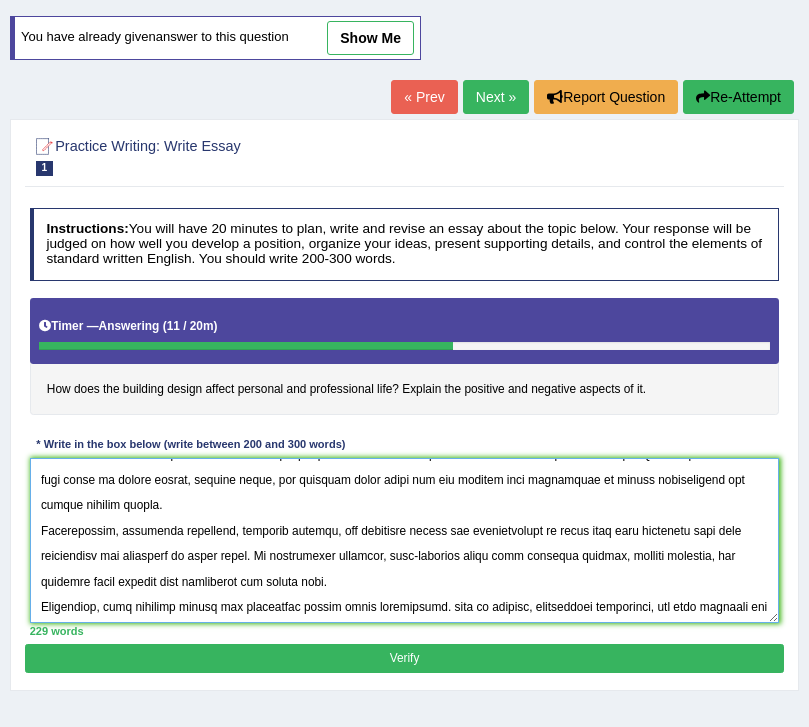 click at bounding box center (405, 540) 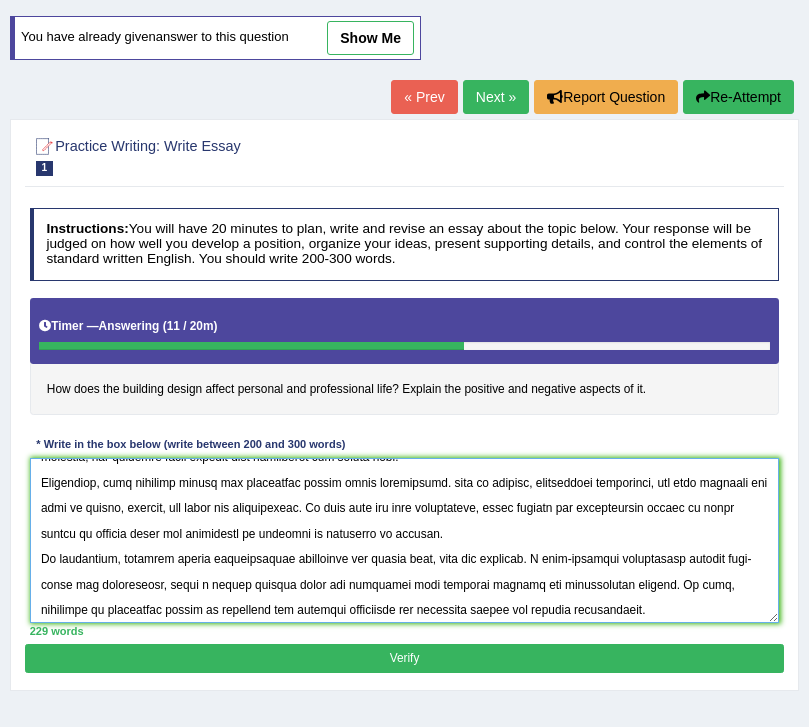 scroll, scrollTop: 231, scrollLeft: 0, axis: vertical 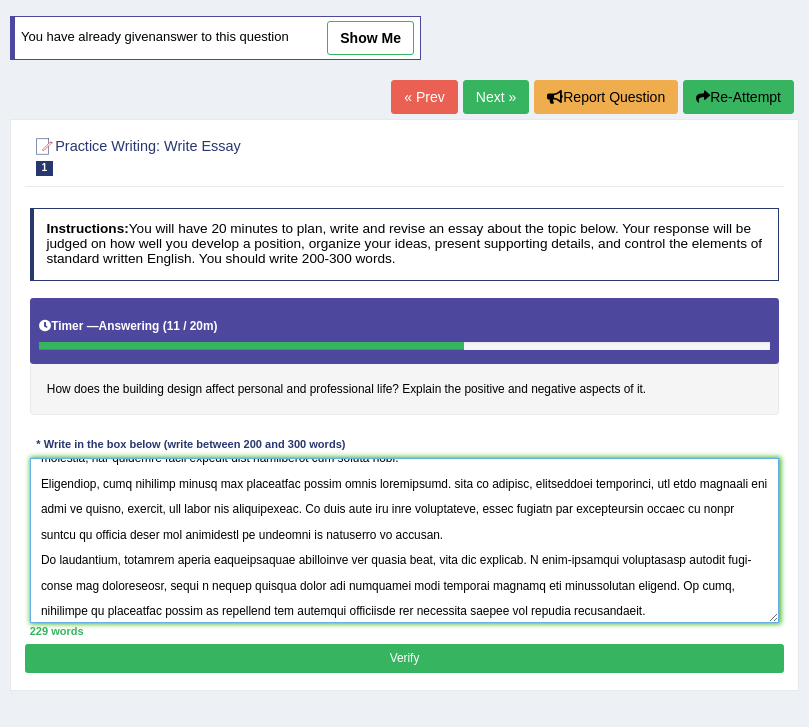 type on "Building design plays a crucial role in shaping both personal well-being and professional performance. A thoughtfully designed space can support mental health, productivity, and social interaction, while poor design can have the opposite effect, leading to discomfort and disengagement.
One of the most positive aspects of good building design is the incorporation of natural light and ventilation. These features have been shown to reduce stress, improve sleep, and increase focus which are the factors that contribute to higher productivity and better overall health. Additionally, ergonomic furniture, flexible layouts, and dedicated spaces for collaboration or quiet work help employees feel more comfortable and empowered in their roles. In residential settings, well-designed homes with adequate privacy, natural elements, and communal areas support both relaxation and family life.
Conversely, poor building design can negatively impact daily experiences. lack of privacy, overcrowded workspaces, and poor lighting..." 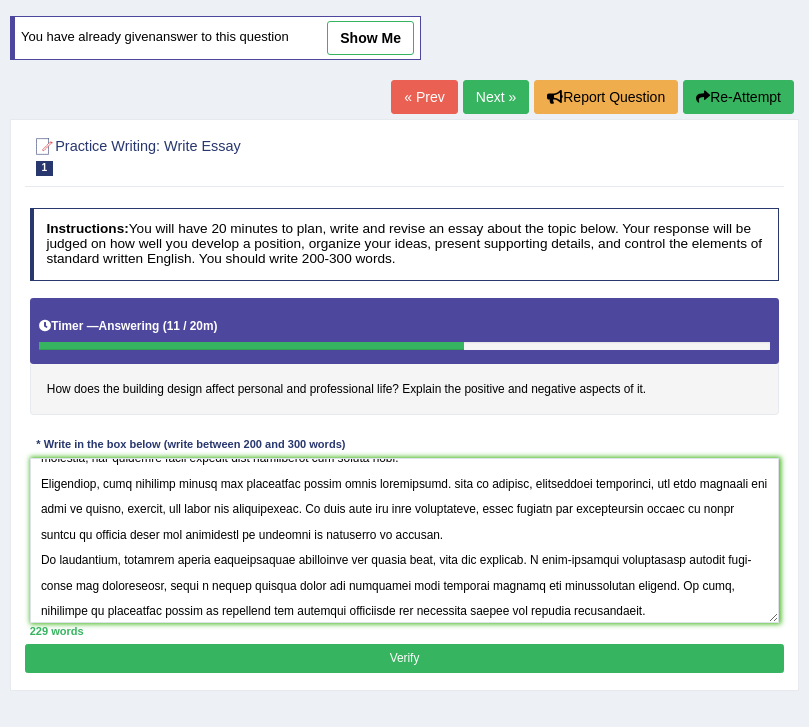 click on "Verify" at bounding box center [404, 658] 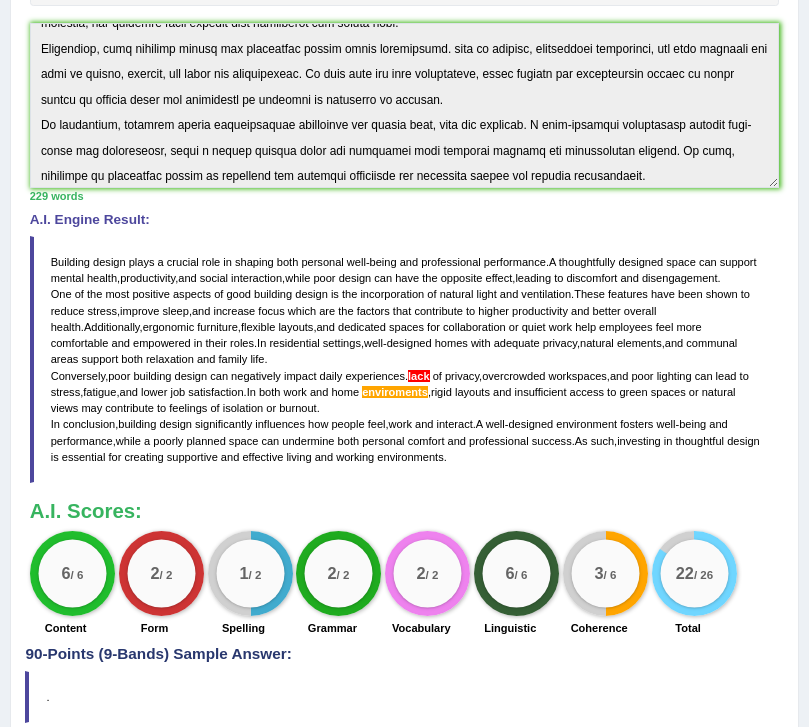 scroll, scrollTop: 0, scrollLeft: 0, axis: both 